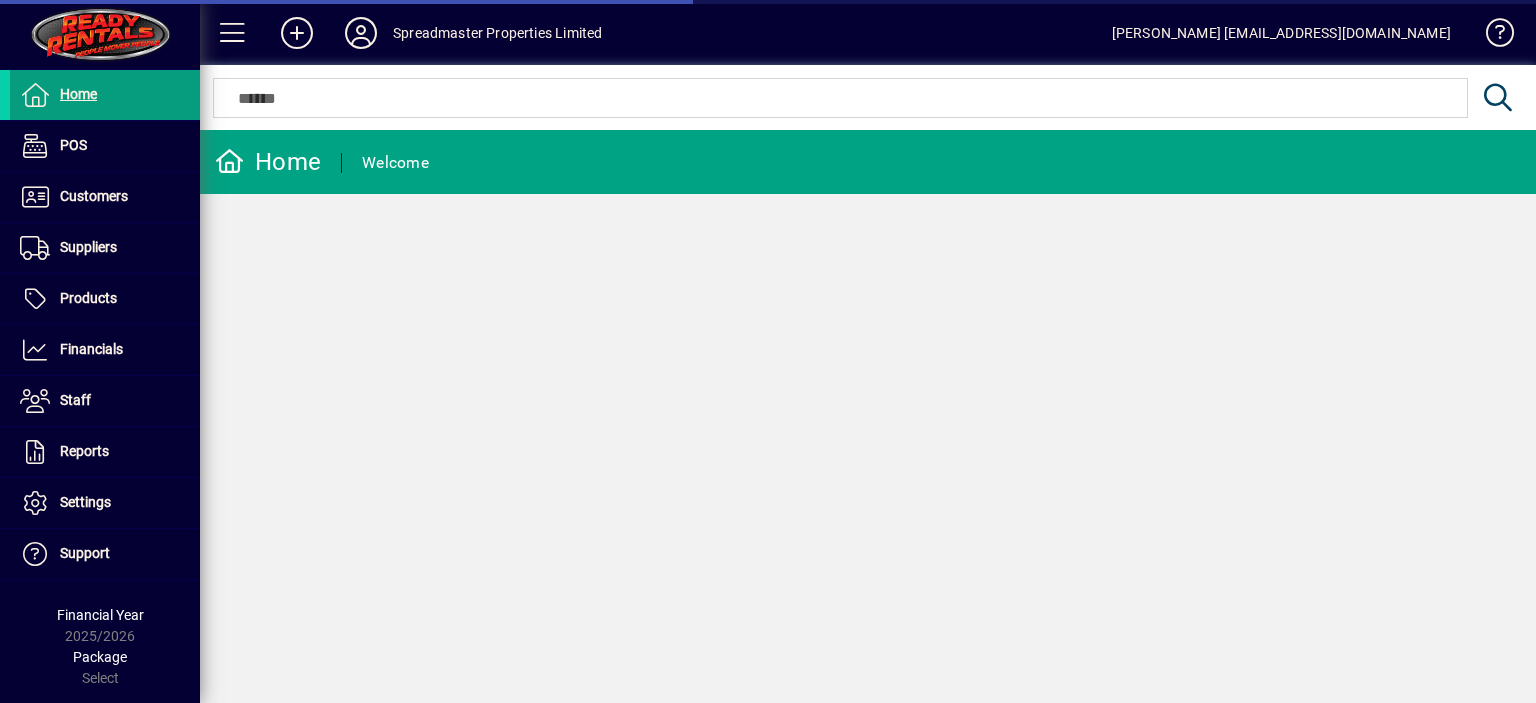 scroll, scrollTop: 0, scrollLeft: 0, axis: both 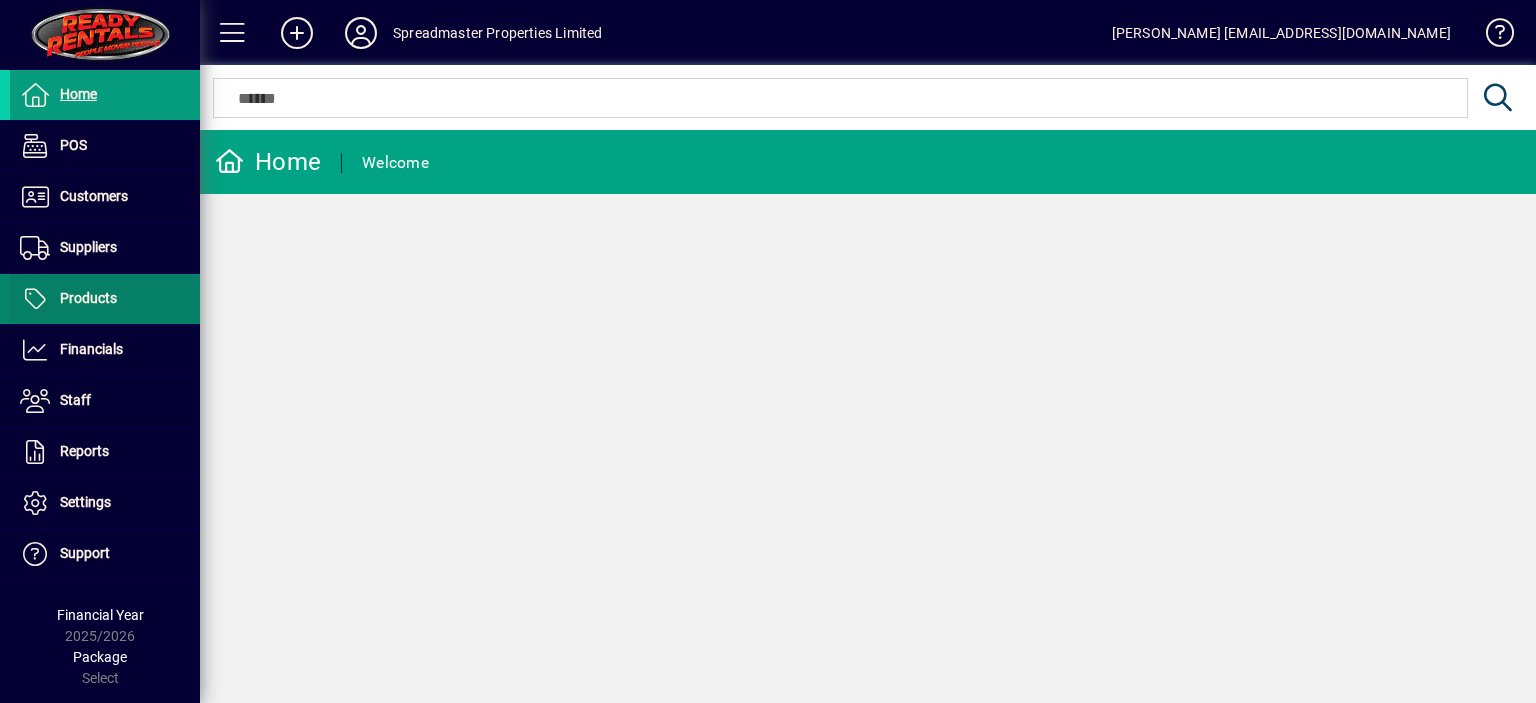 click on "Products" at bounding box center (88, 298) 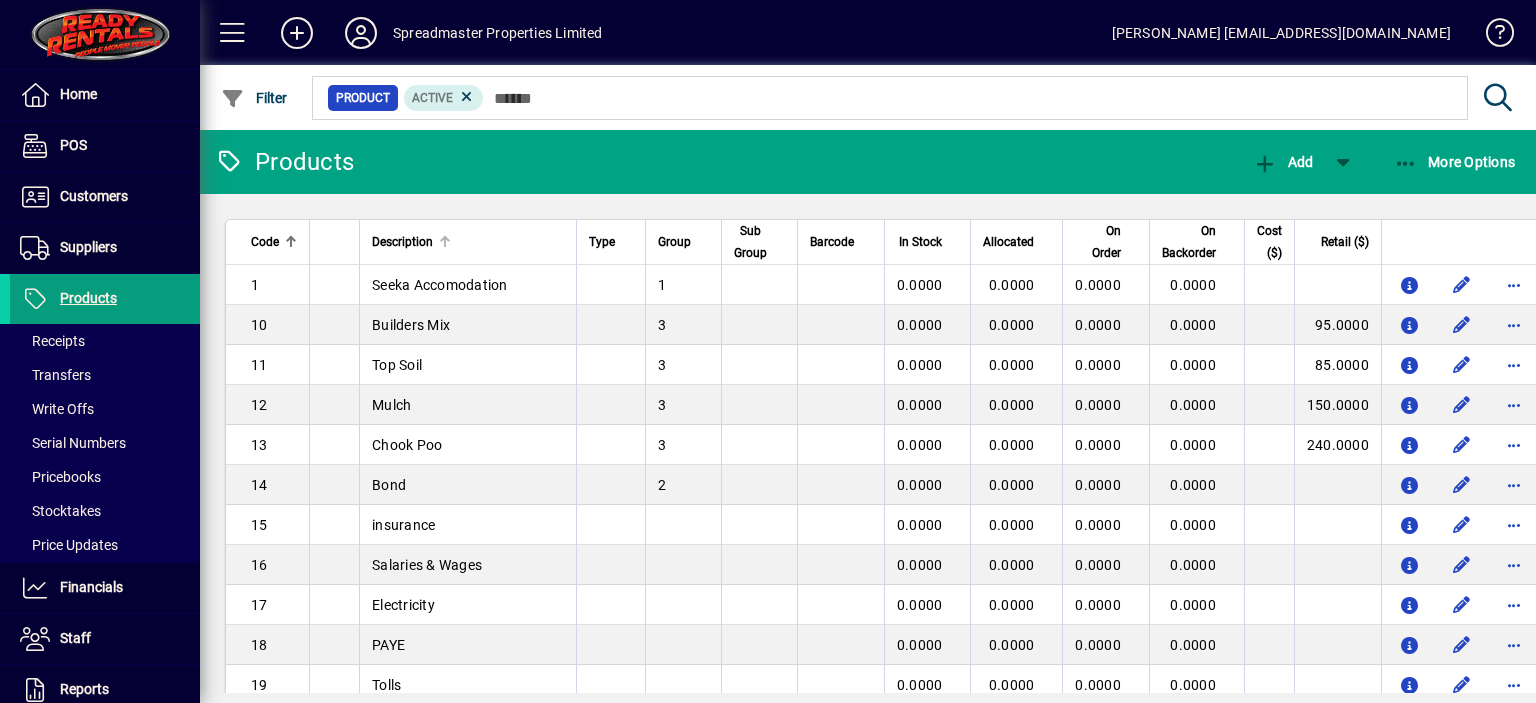 click at bounding box center (445, 237) 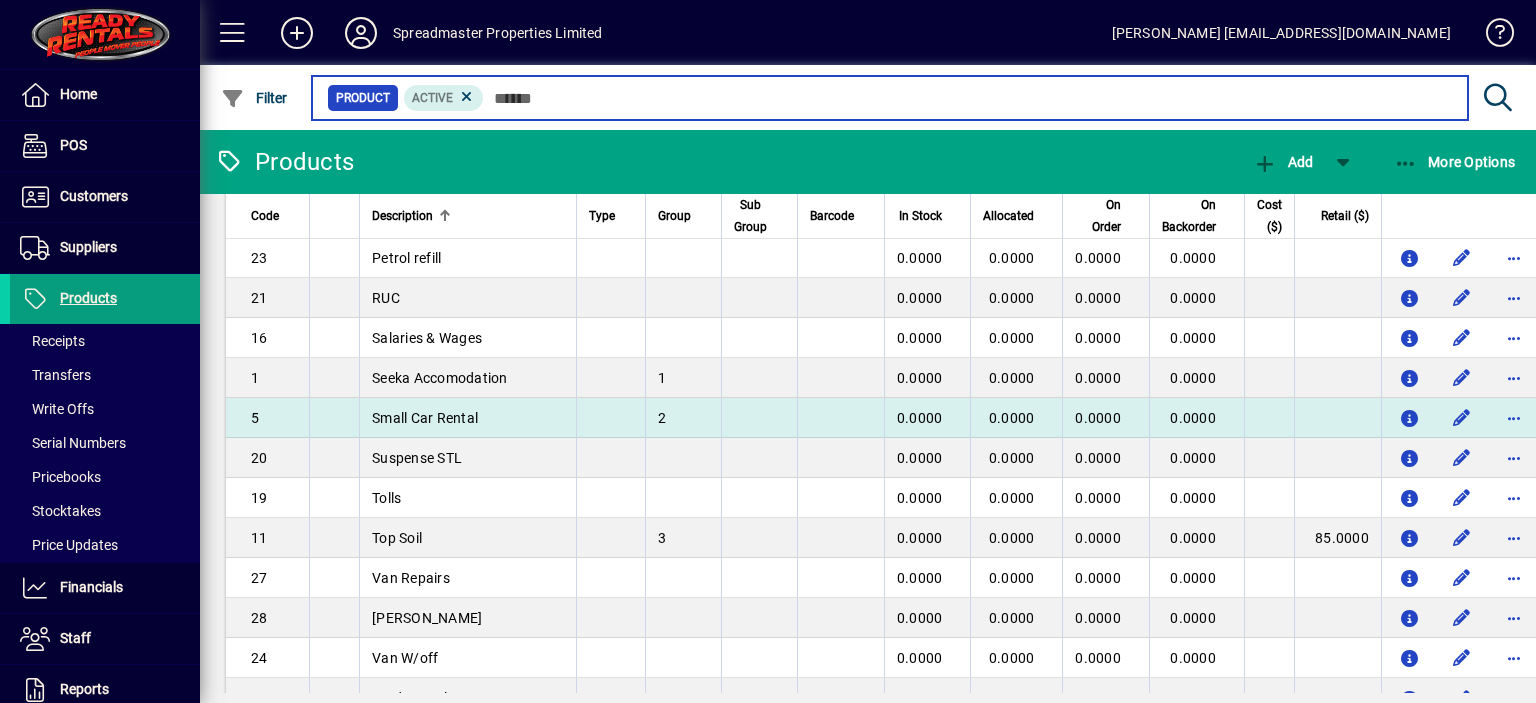 scroll, scrollTop: 700, scrollLeft: 0, axis: vertical 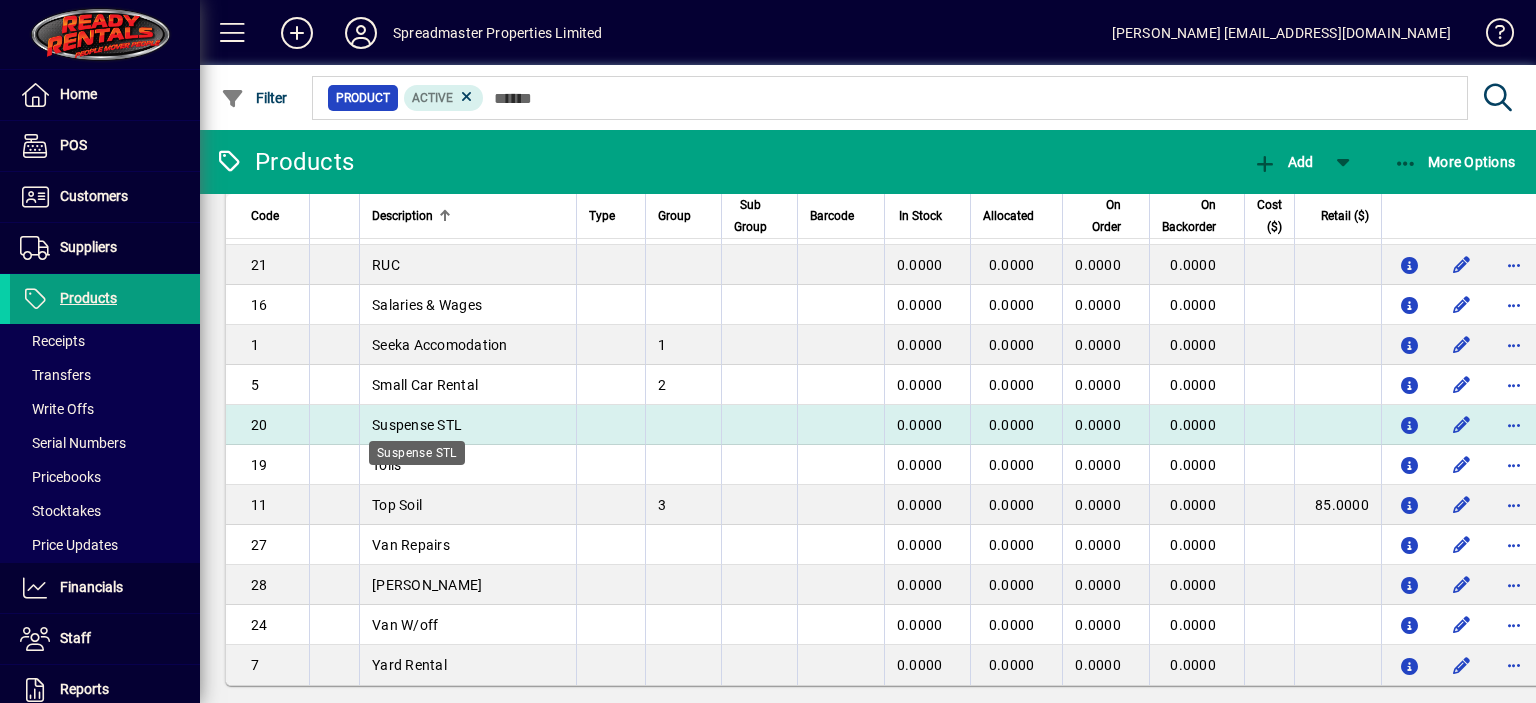 click on "Suspense STL" at bounding box center [417, 425] 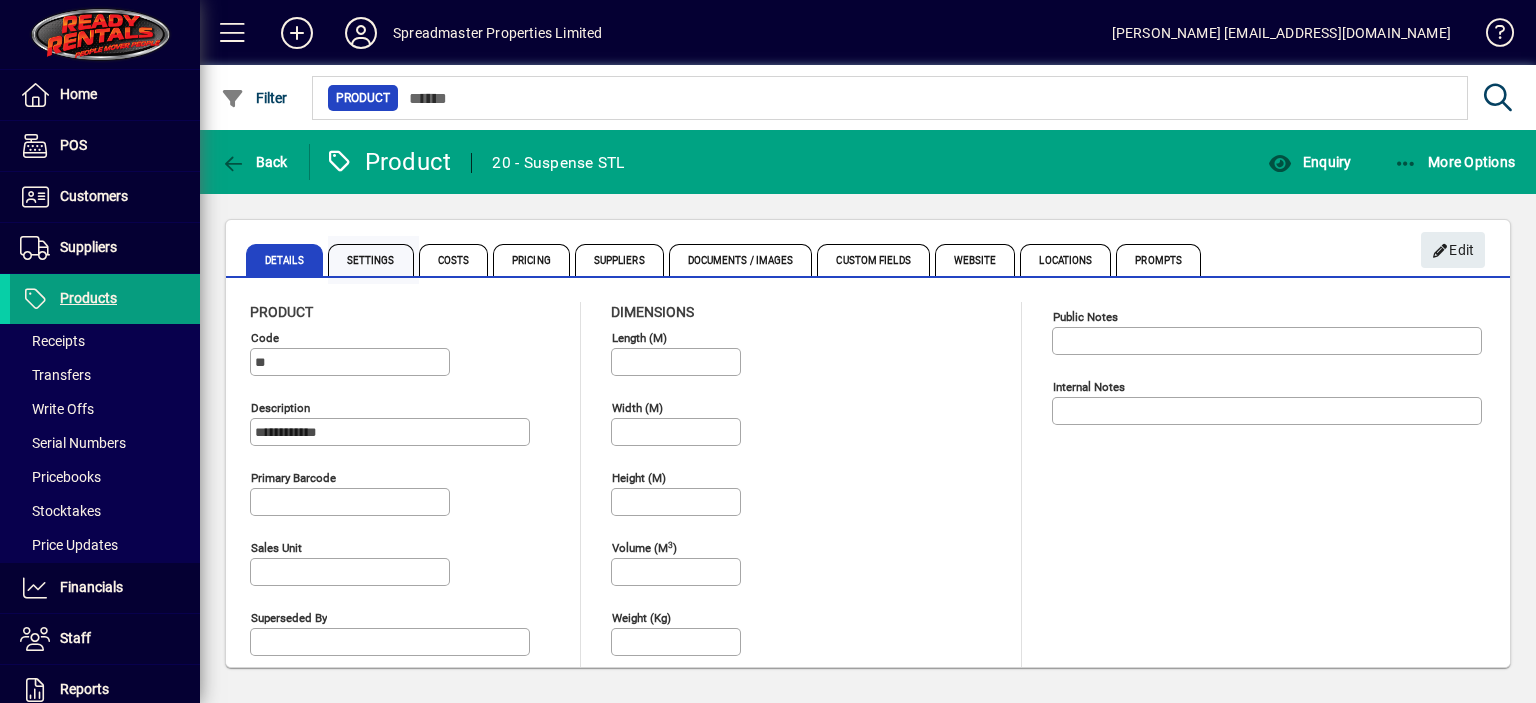 click on "Settings" at bounding box center [371, 260] 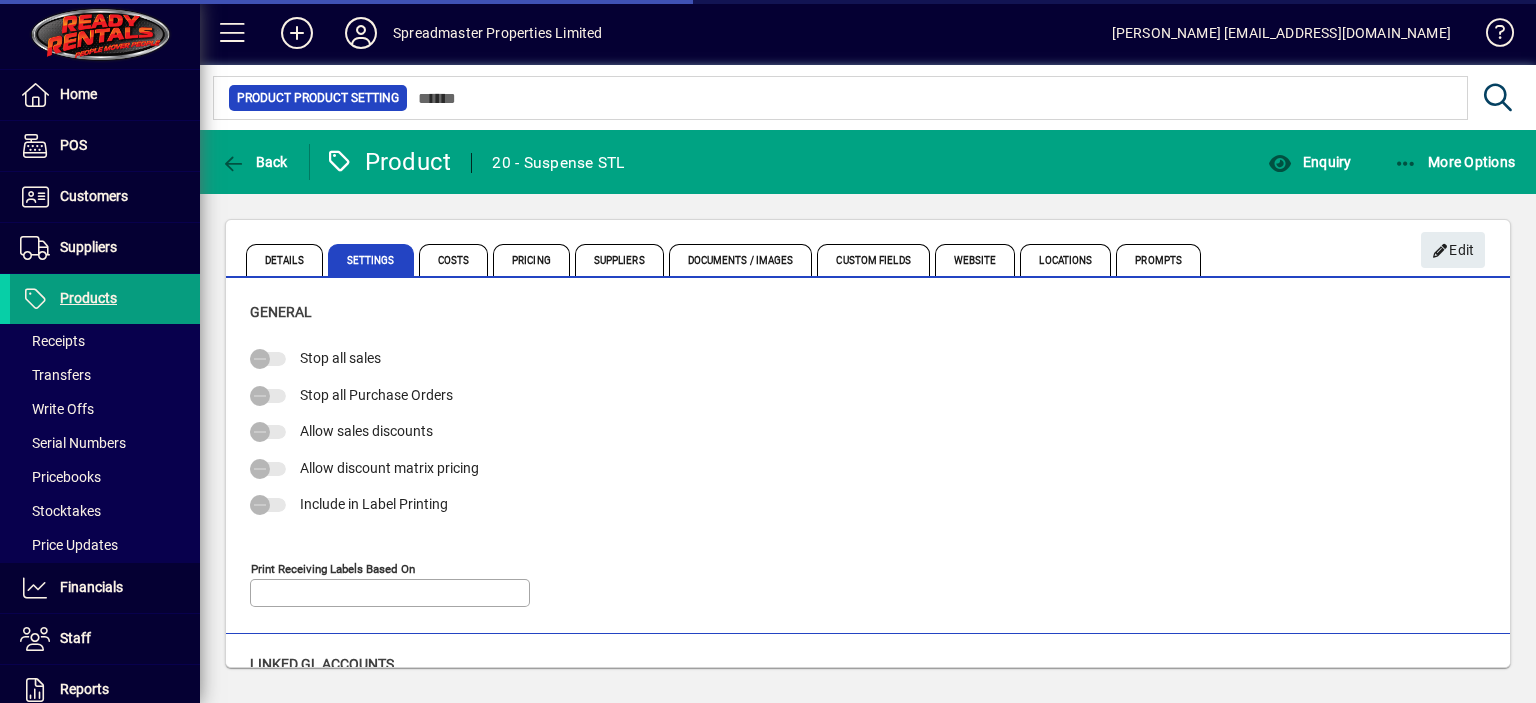 type on "**********" 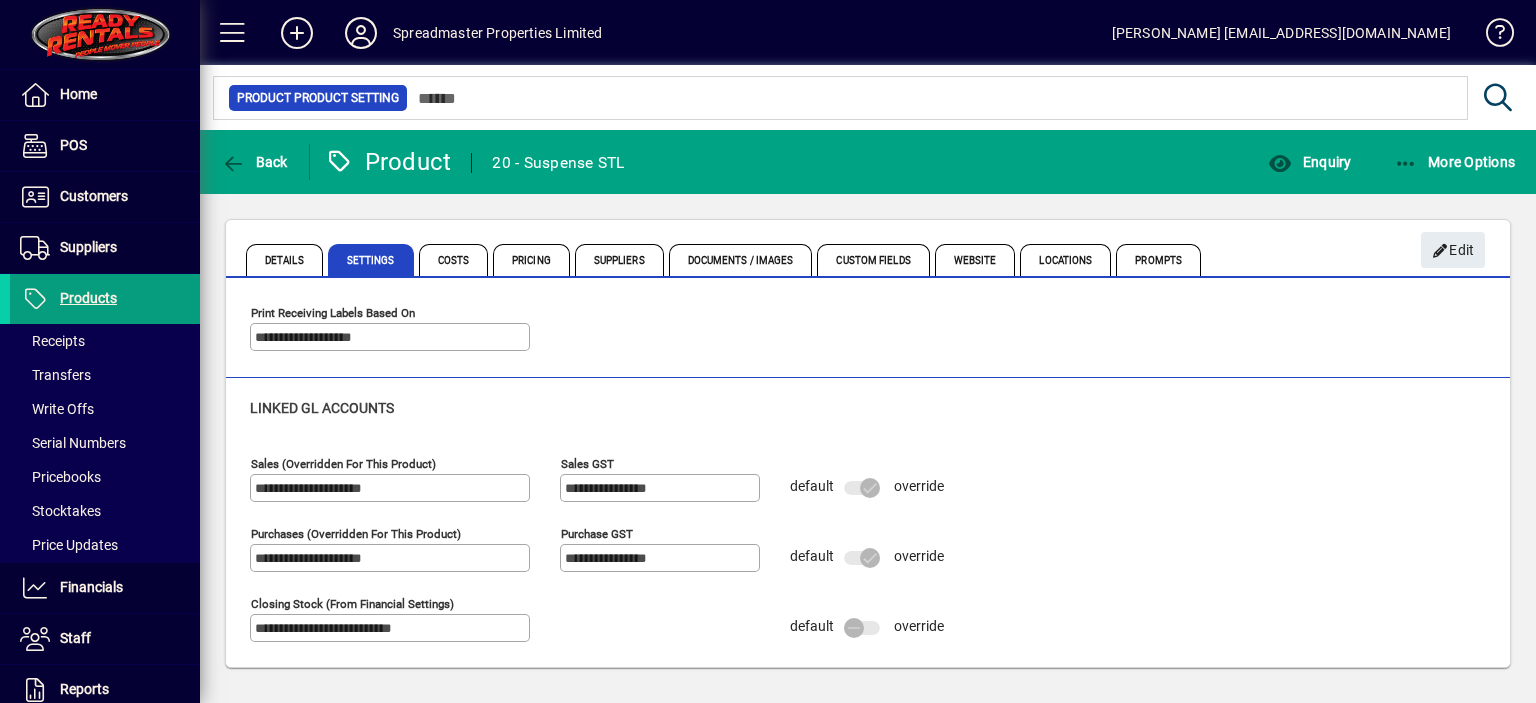 scroll, scrollTop: 0, scrollLeft: 0, axis: both 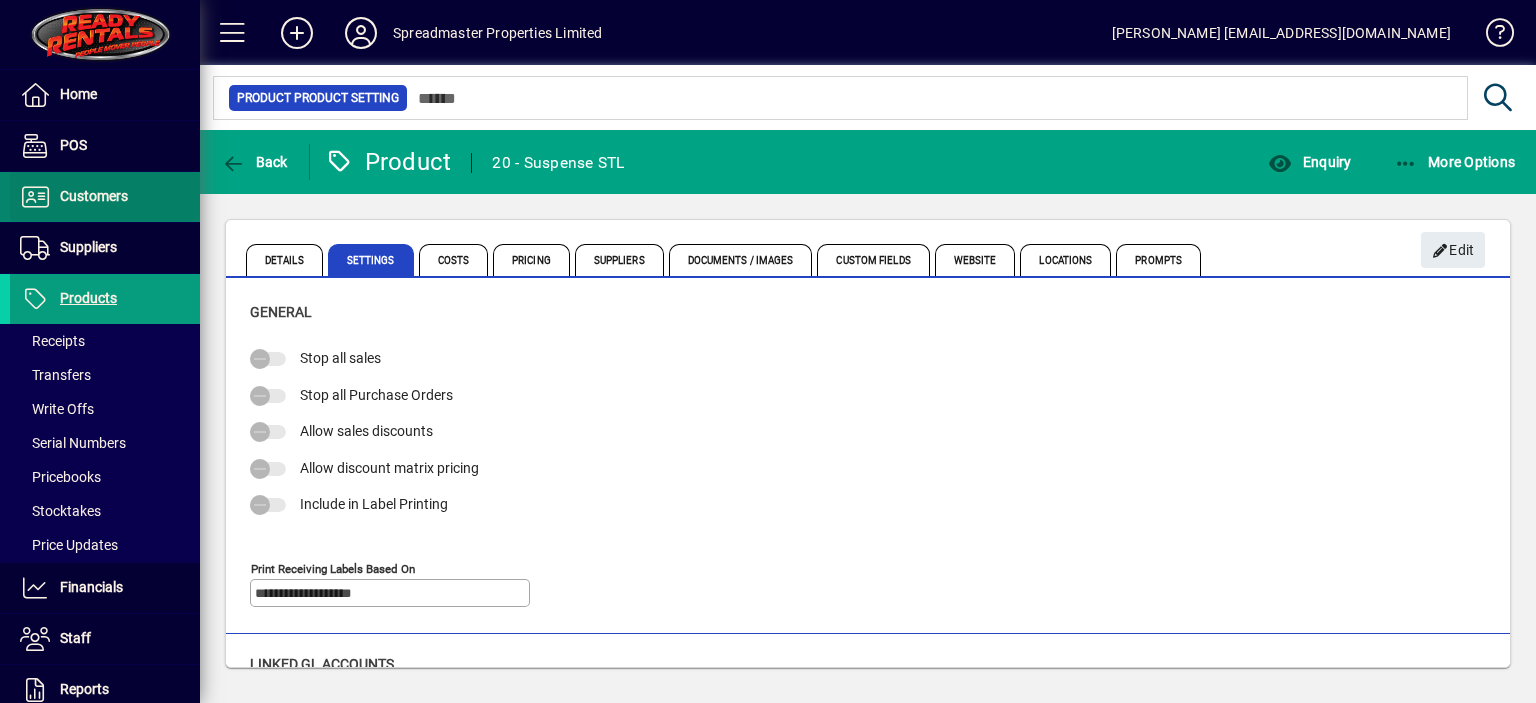 click on "Customers" at bounding box center (94, 196) 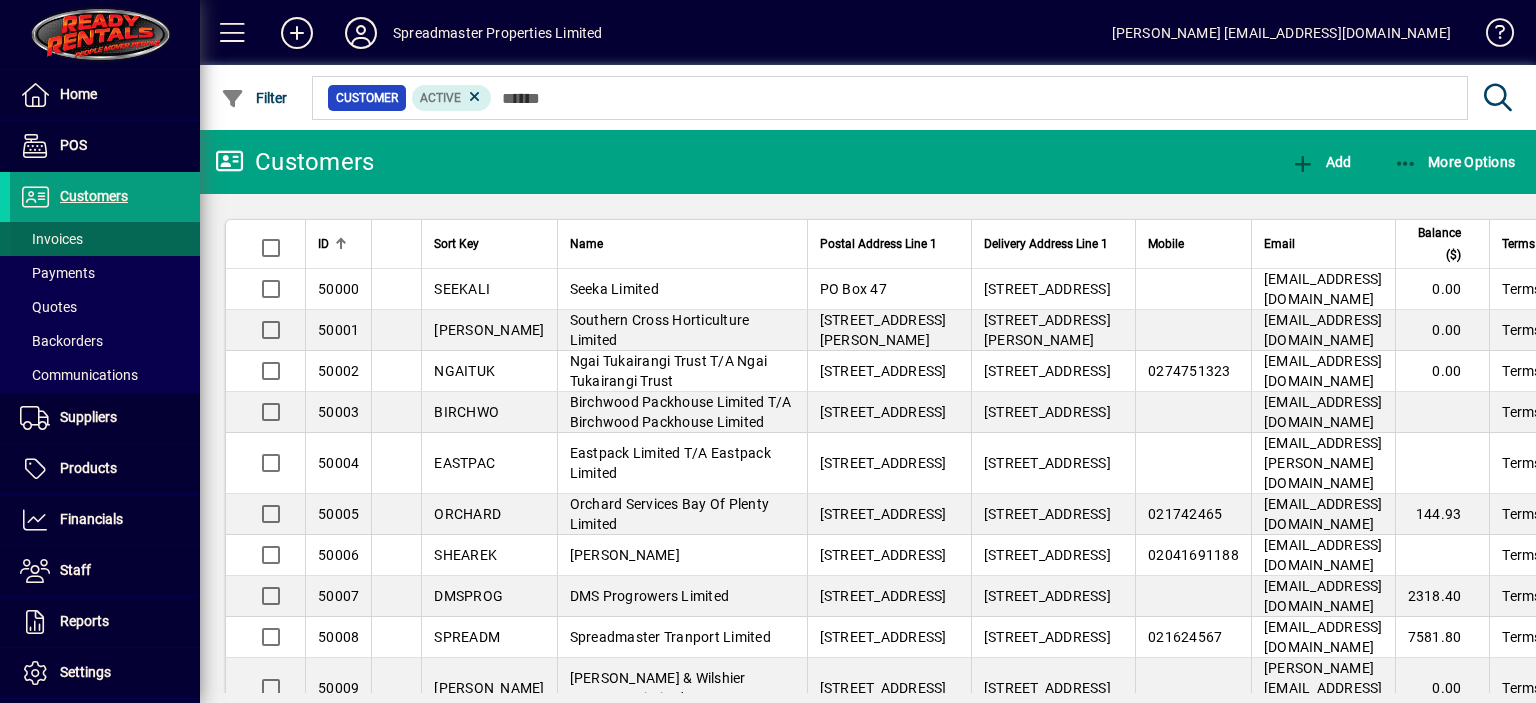 click at bounding box center [105, 239] 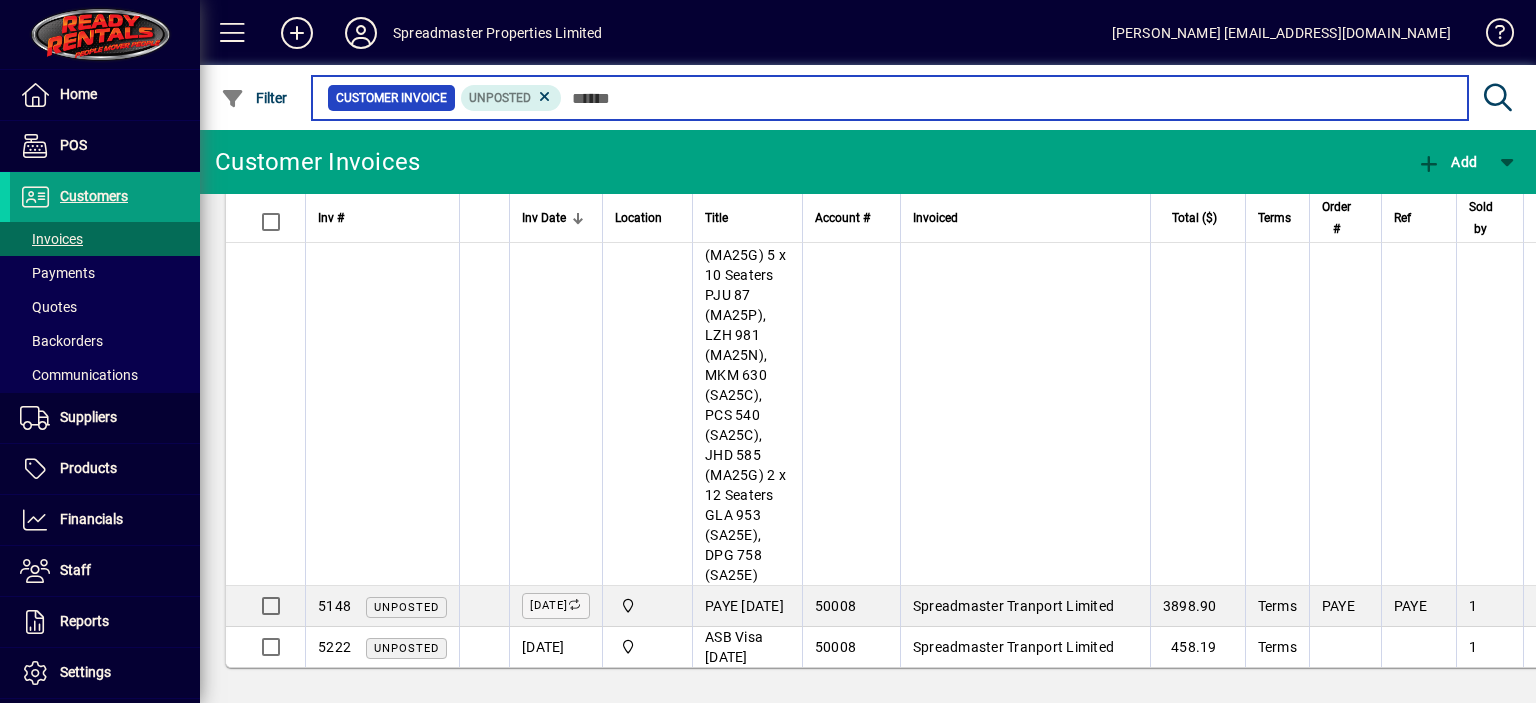scroll, scrollTop: 2030, scrollLeft: 0, axis: vertical 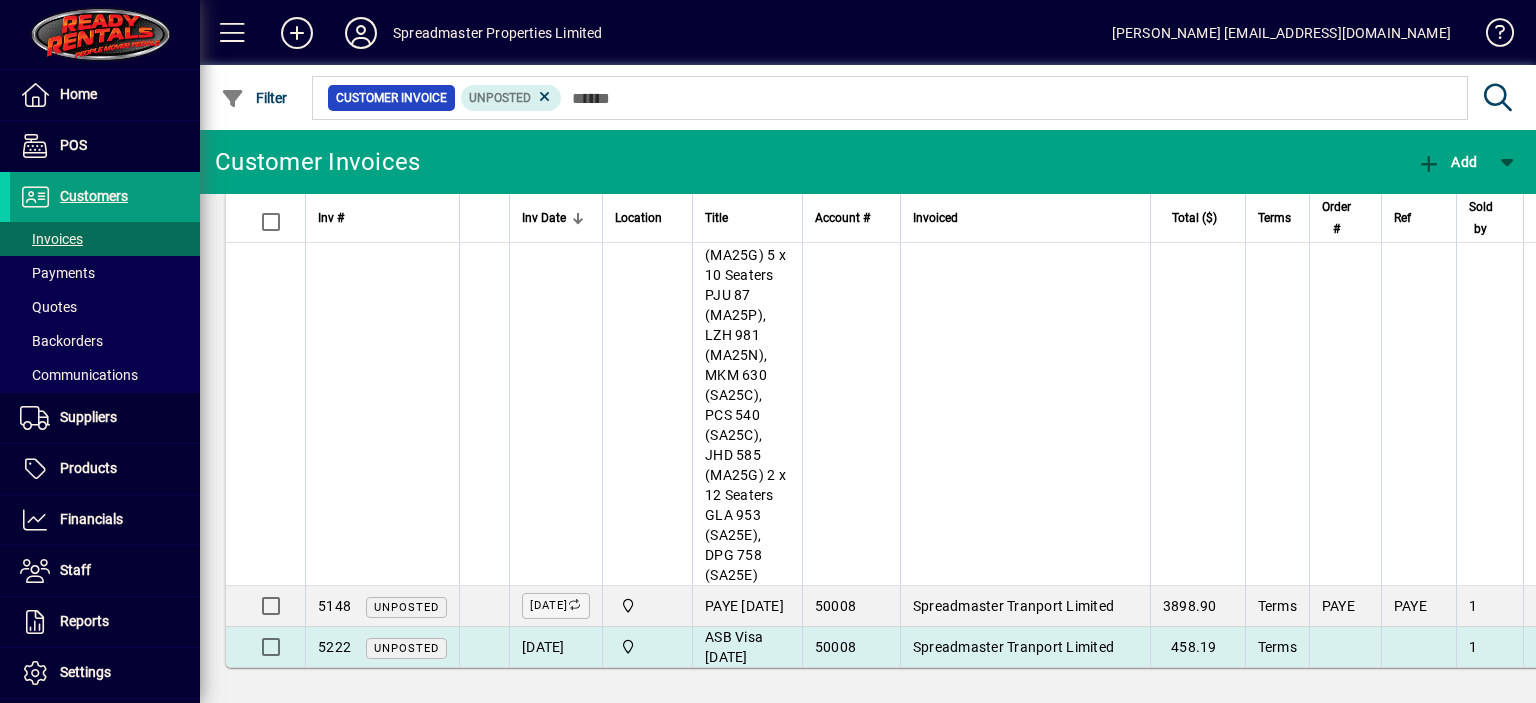 click on "Spreadmaster Tranport Limited" at bounding box center (1013, 647) 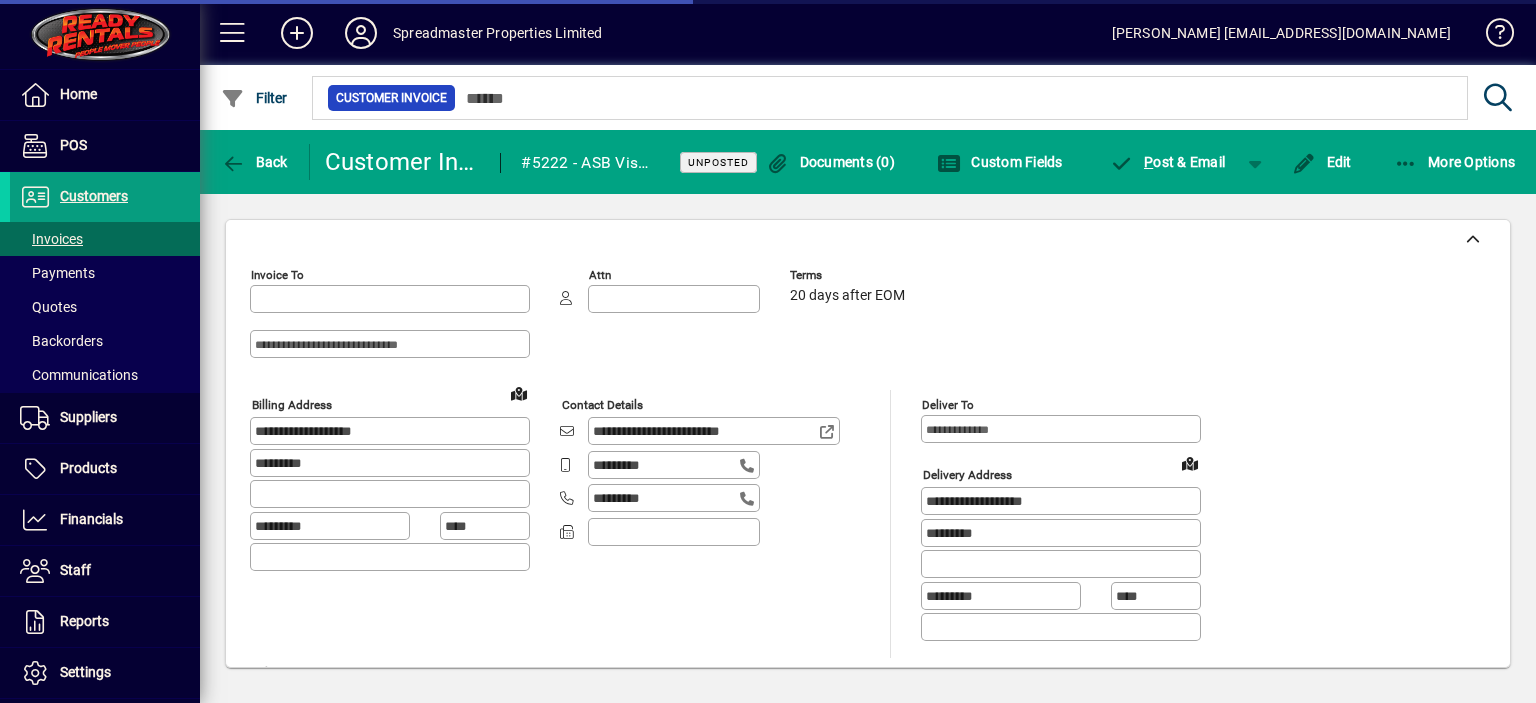 type on "**********" 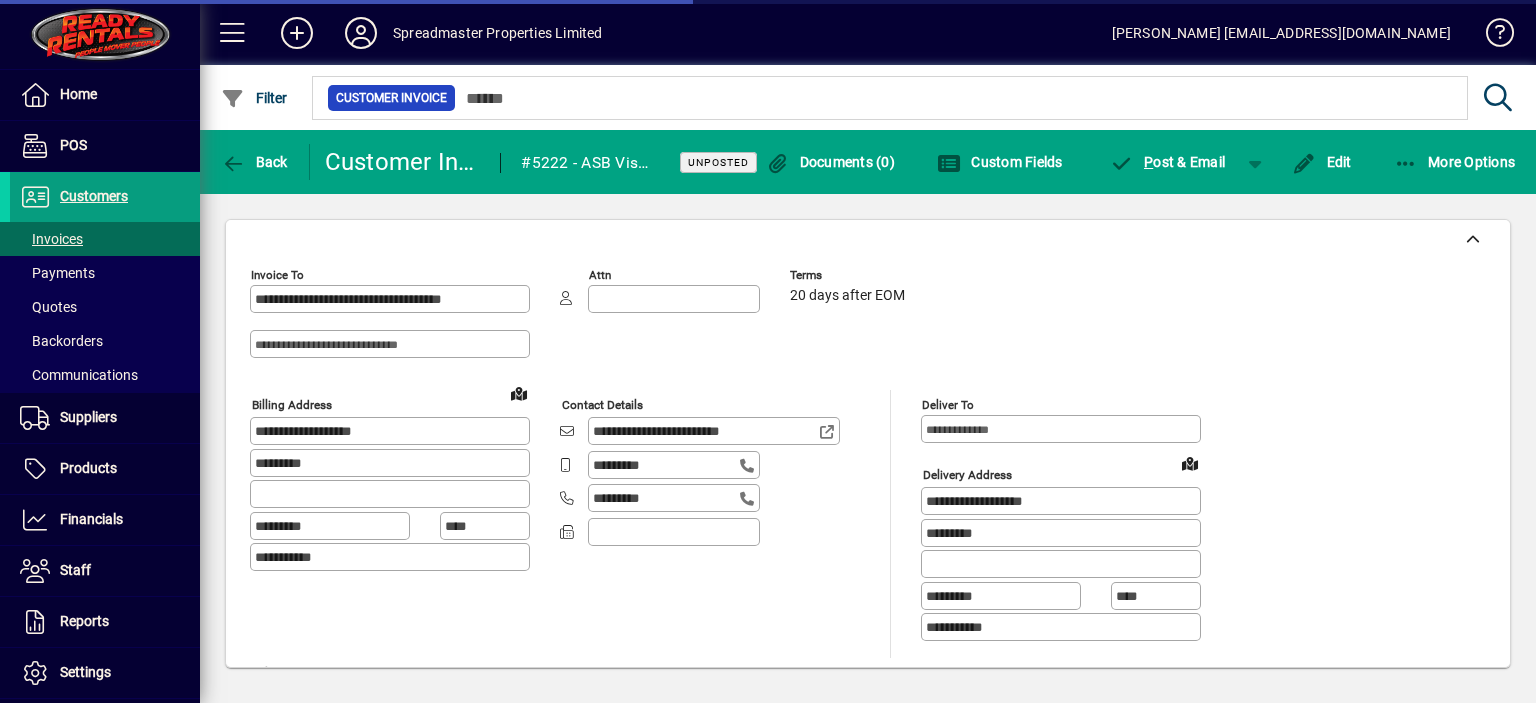 type on "**********" 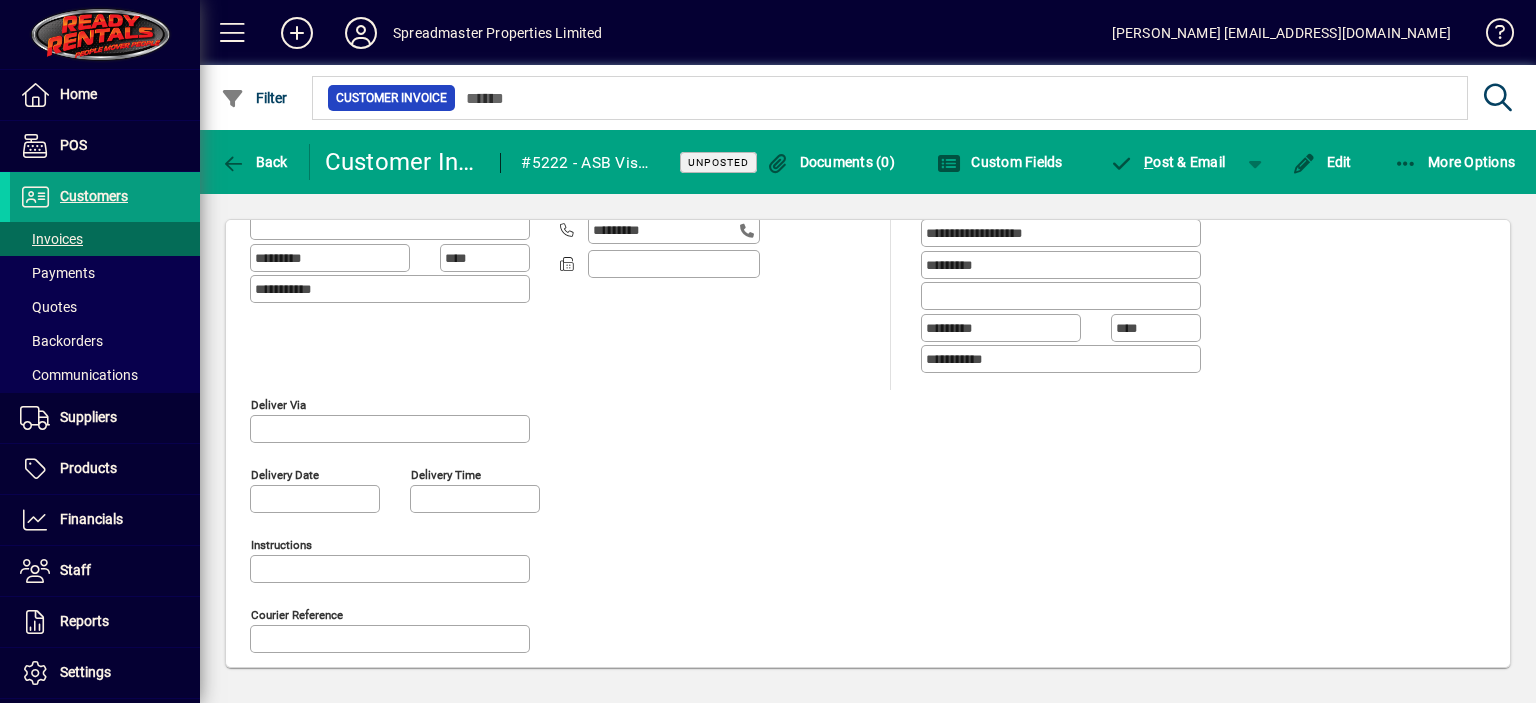 scroll, scrollTop: 300, scrollLeft: 0, axis: vertical 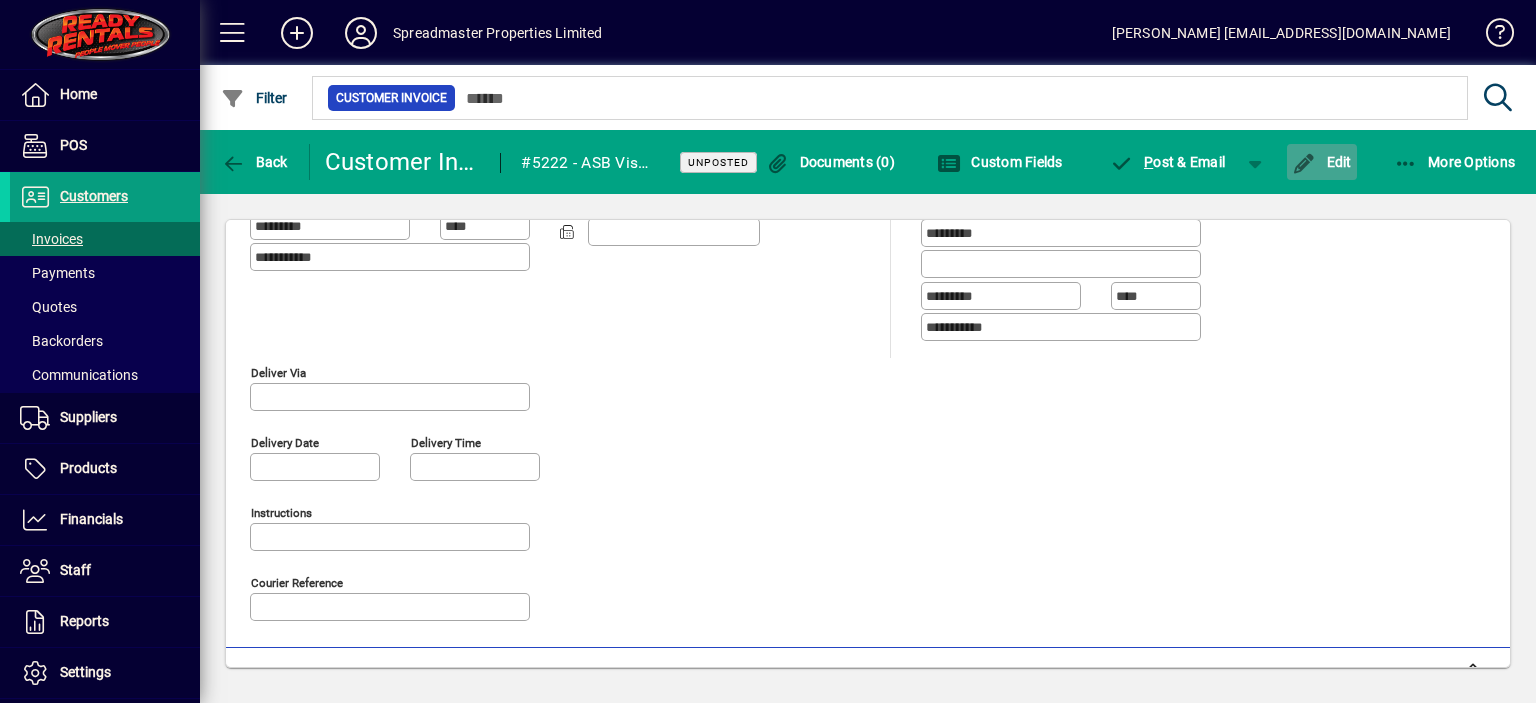 click on "Edit" 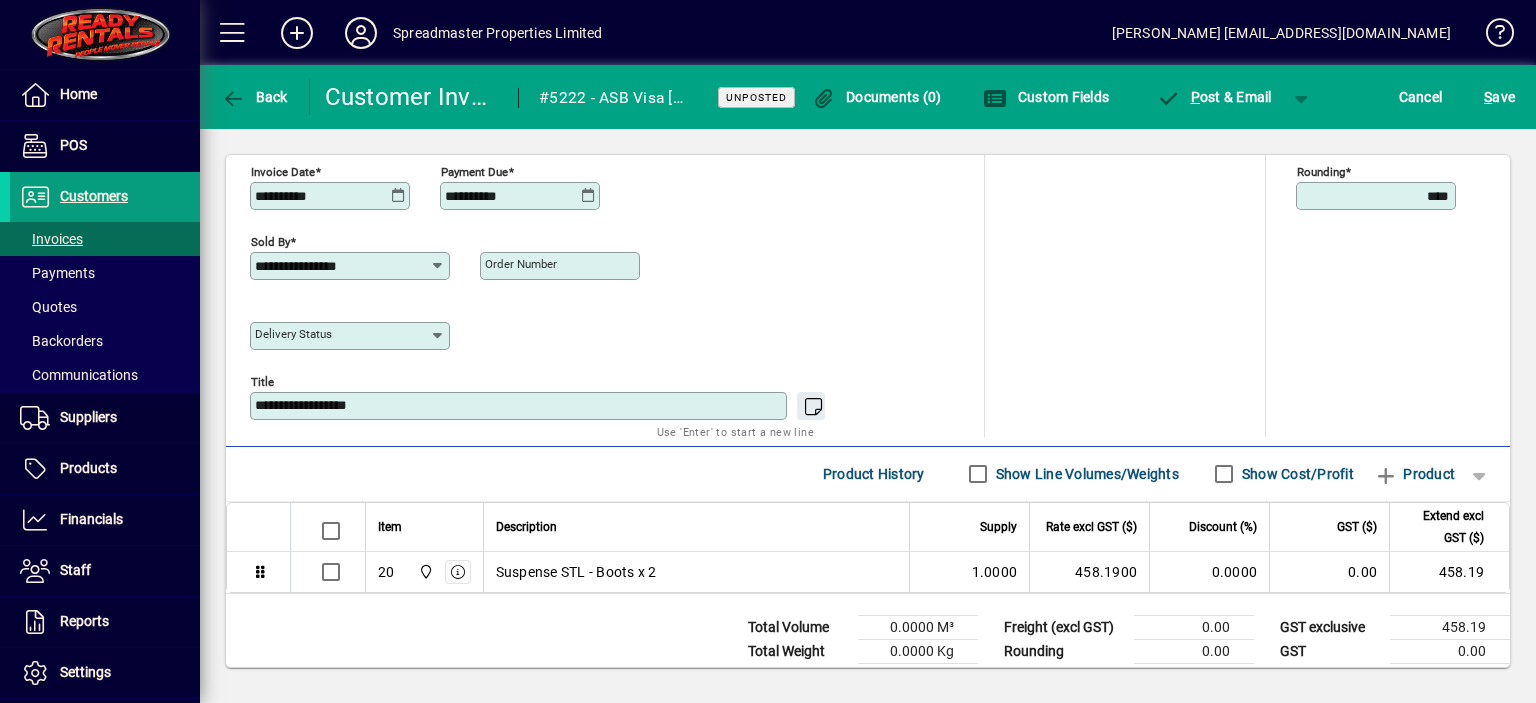 scroll, scrollTop: 869, scrollLeft: 0, axis: vertical 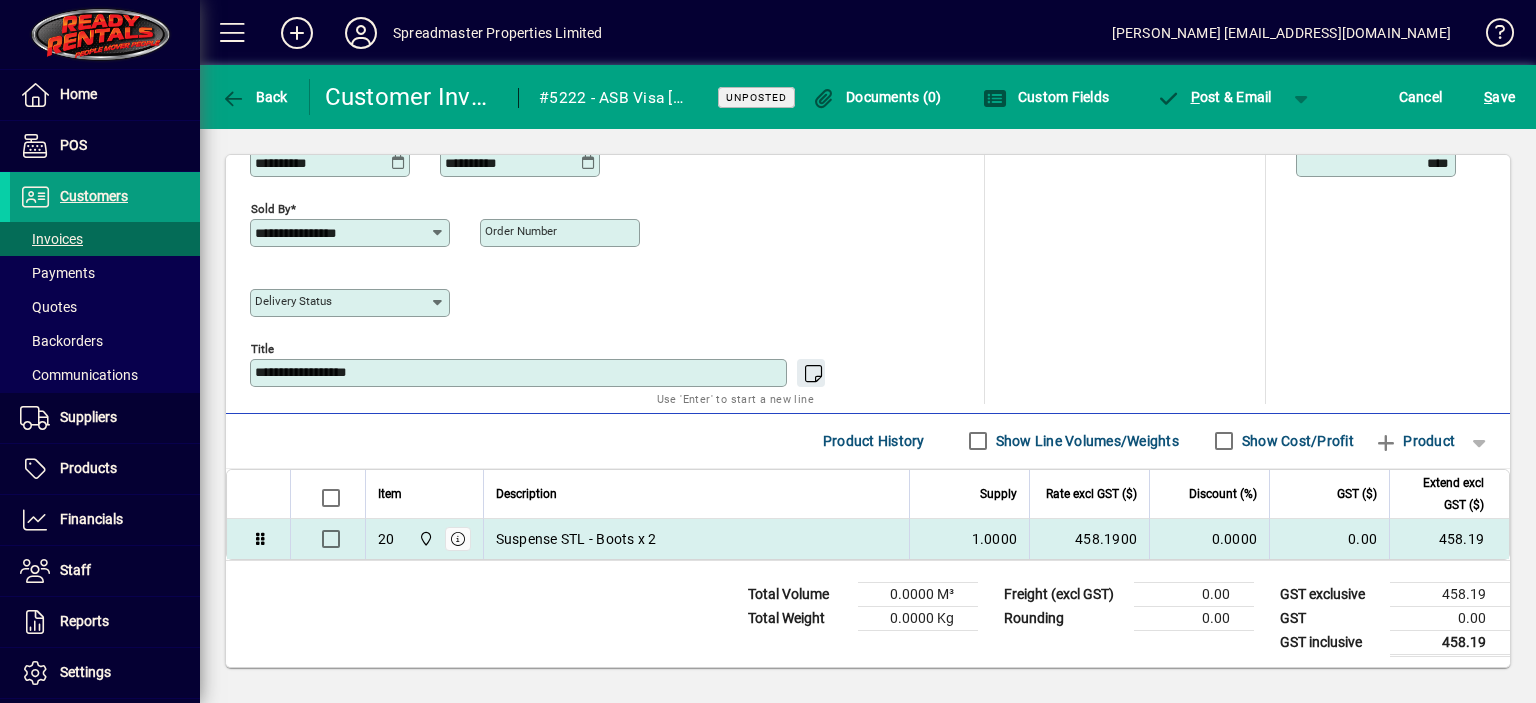 click on "Suspense STL - Boots x 2" at bounding box center (576, 539) 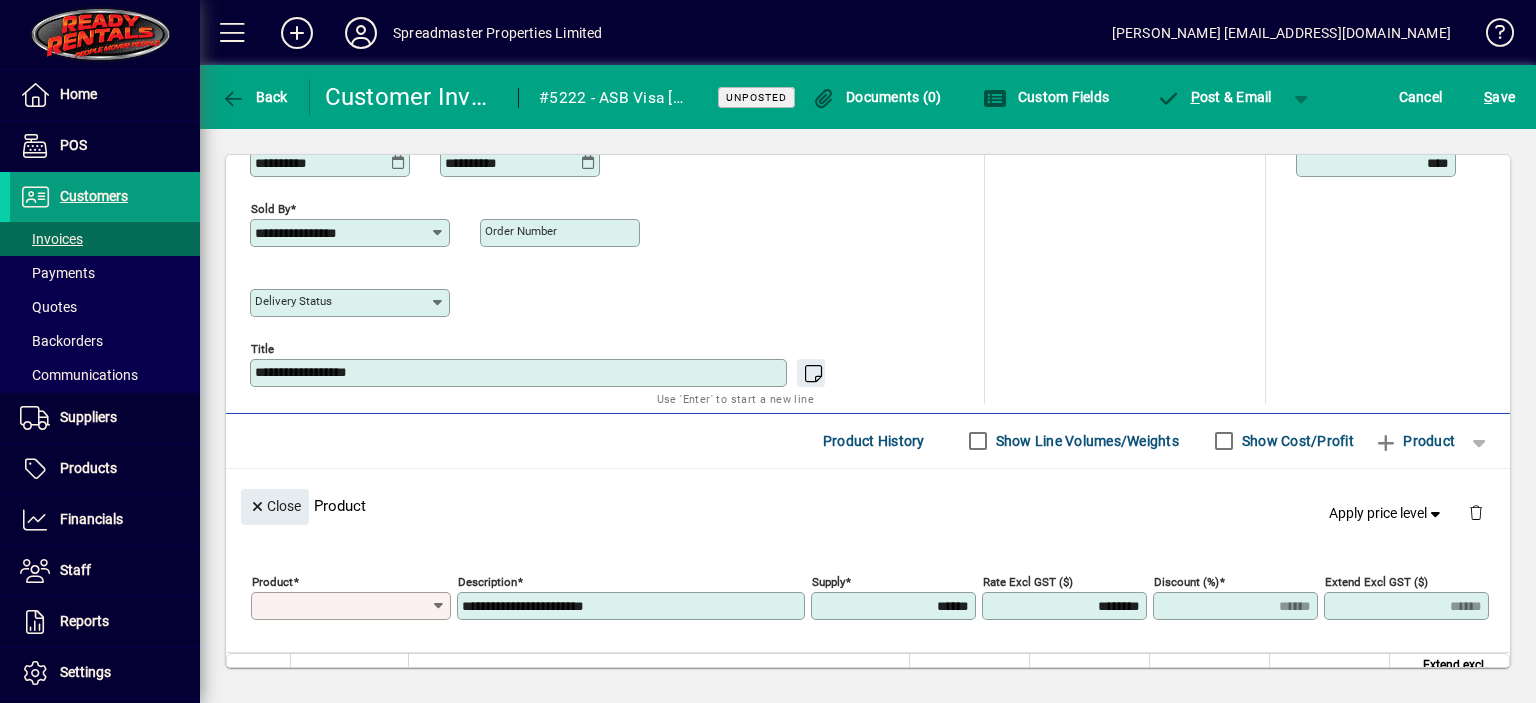 type on "**" 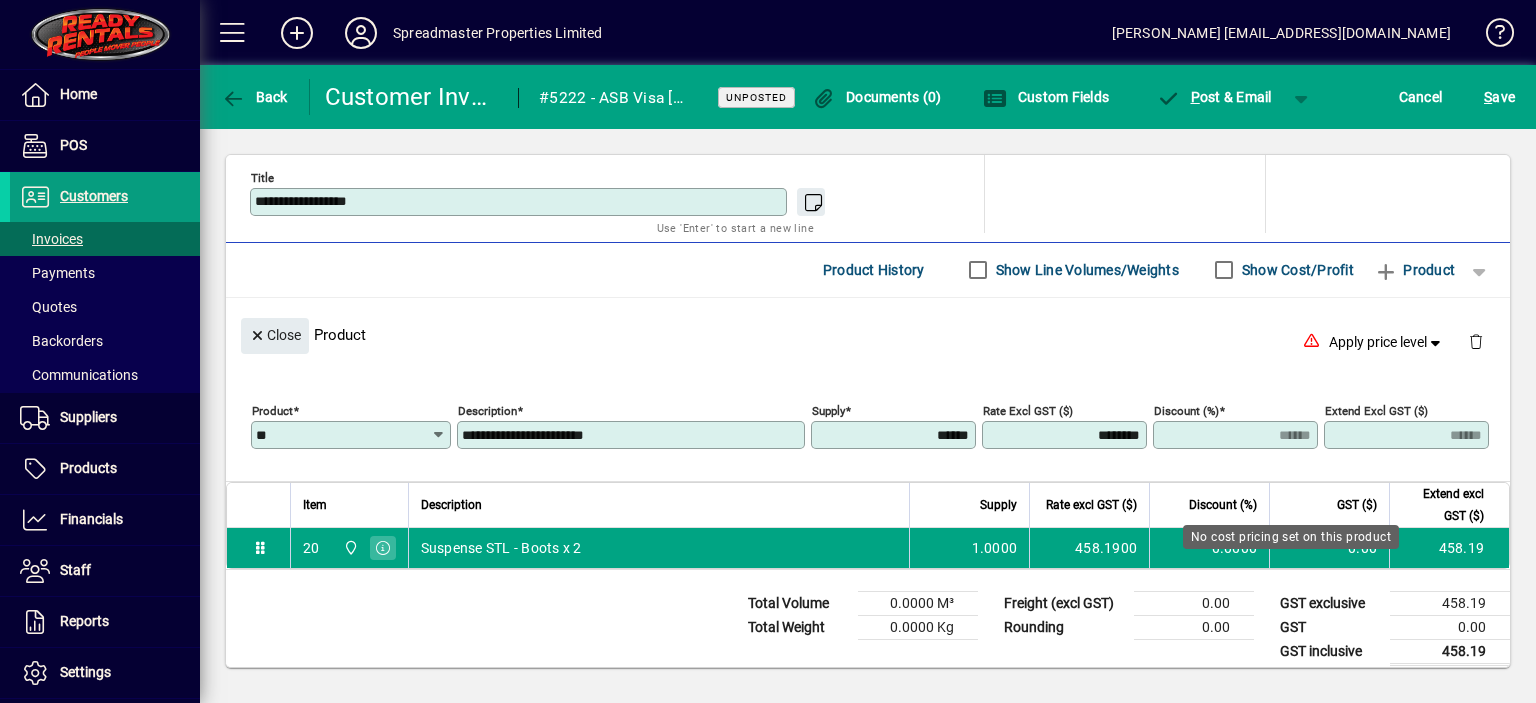 scroll, scrollTop: 1049, scrollLeft: 0, axis: vertical 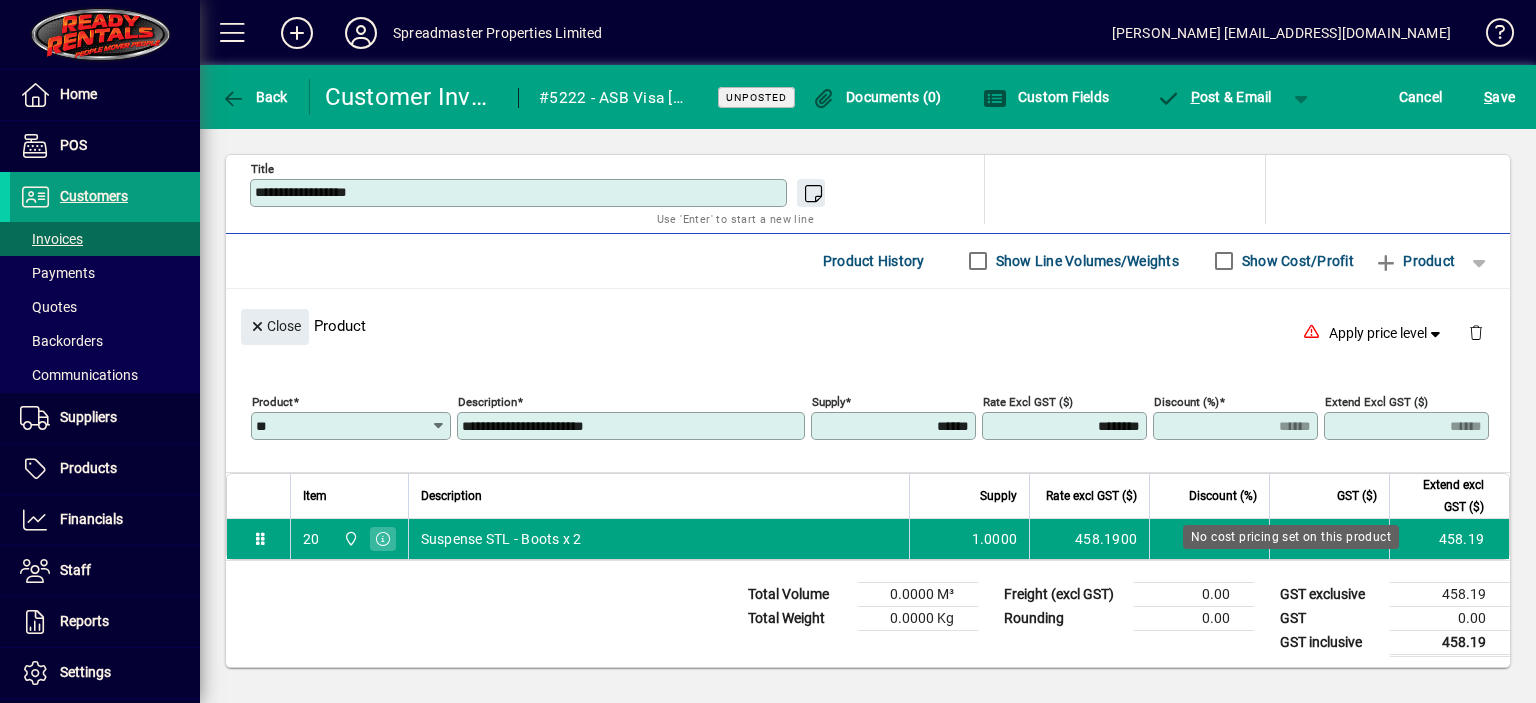 drag, startPoint x: 648, startPoint y: 424, endPoint x: 418, endPoint y: 423, distance: 230.00217 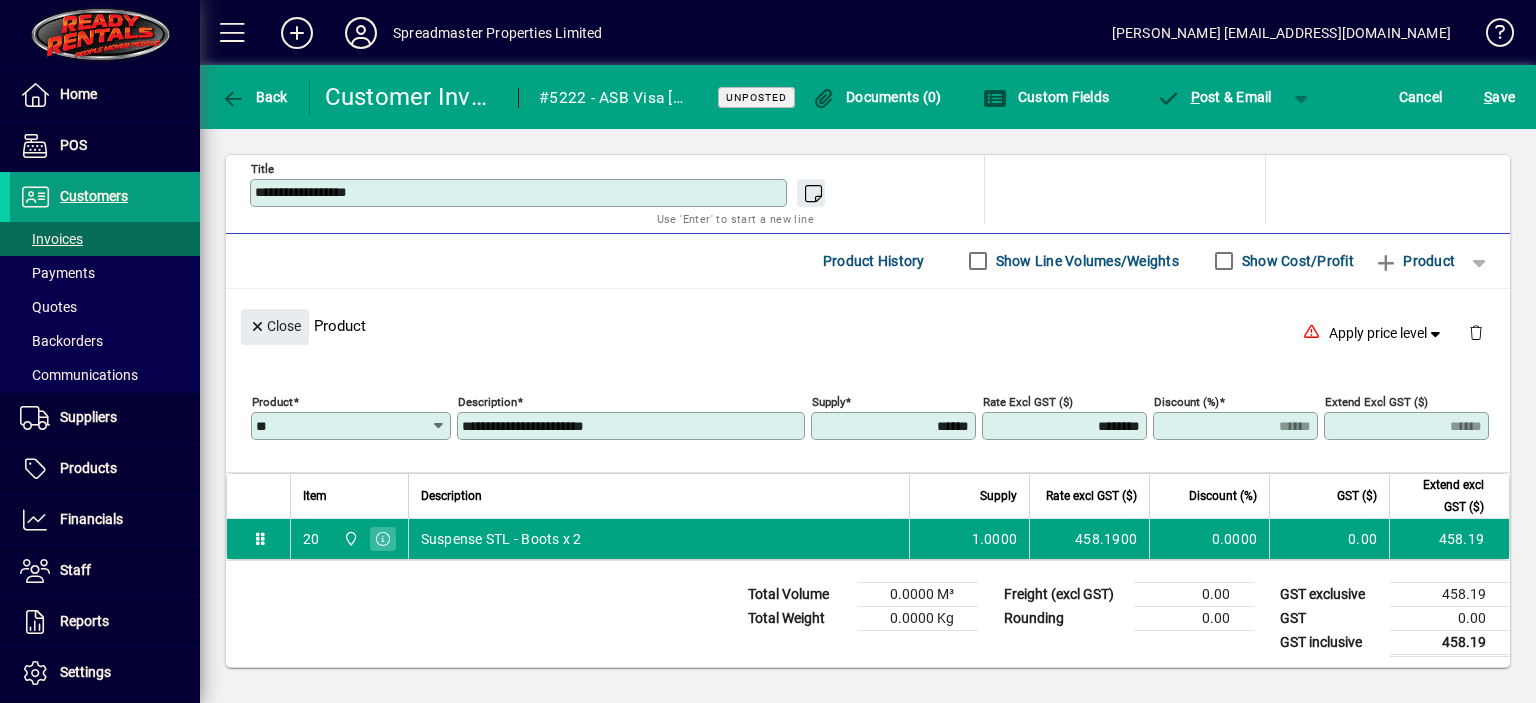 click on "Close  Product   Apply price level" 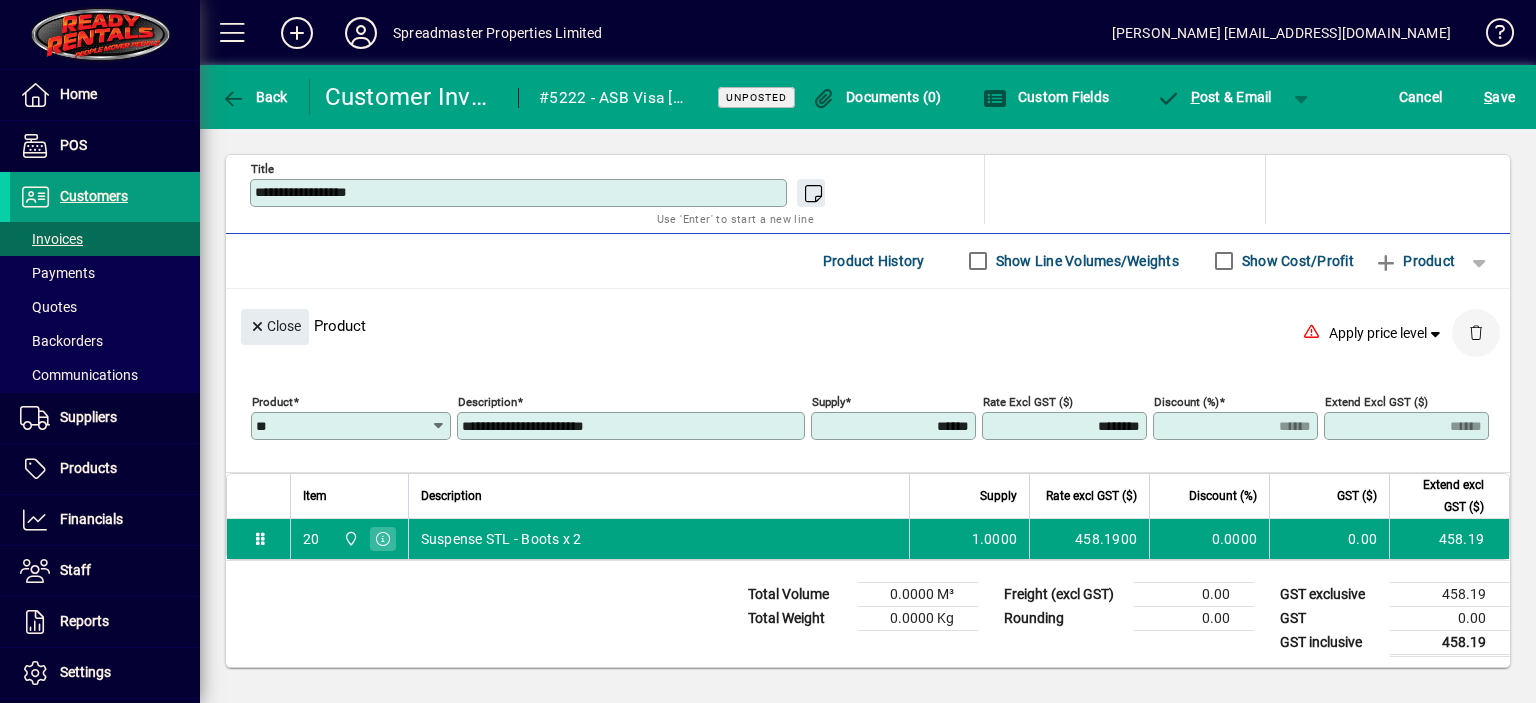 click 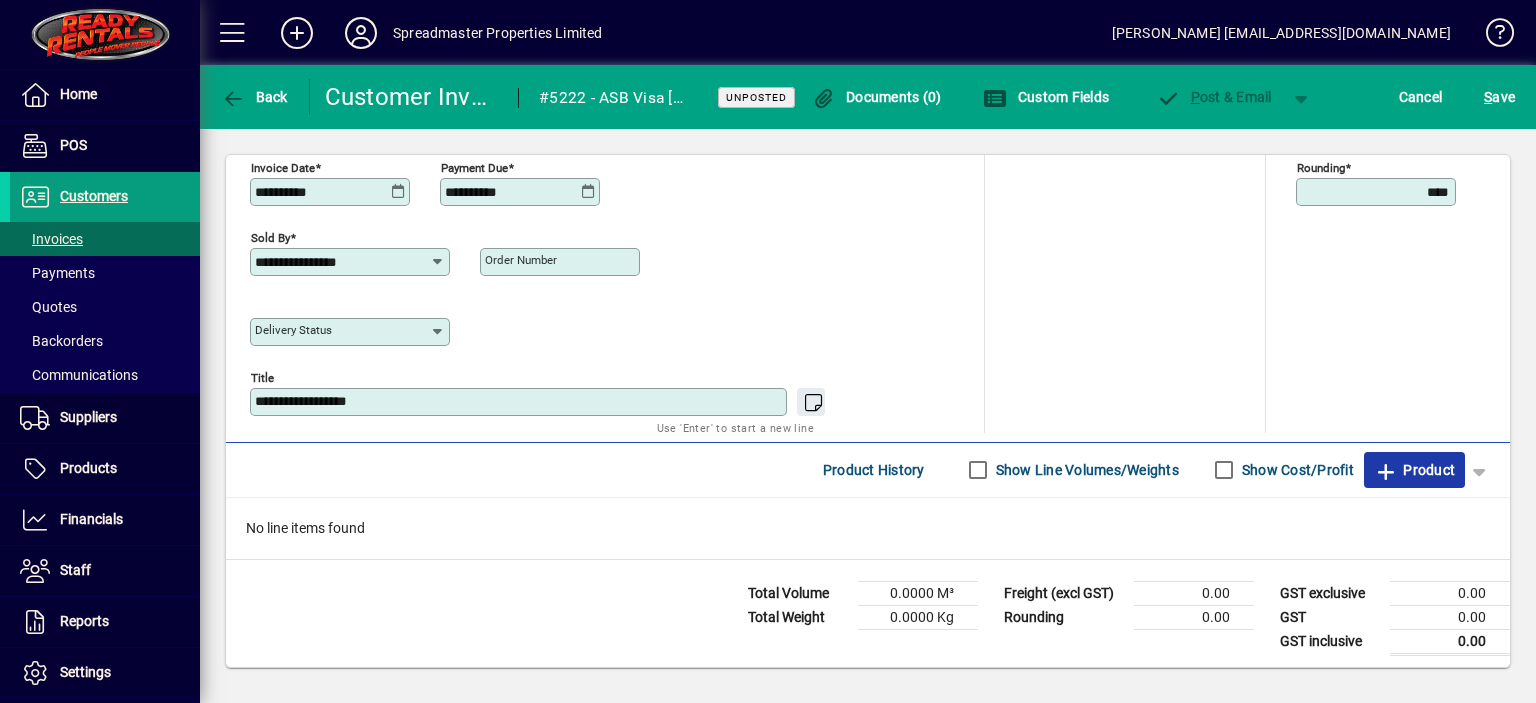 click on "Product" 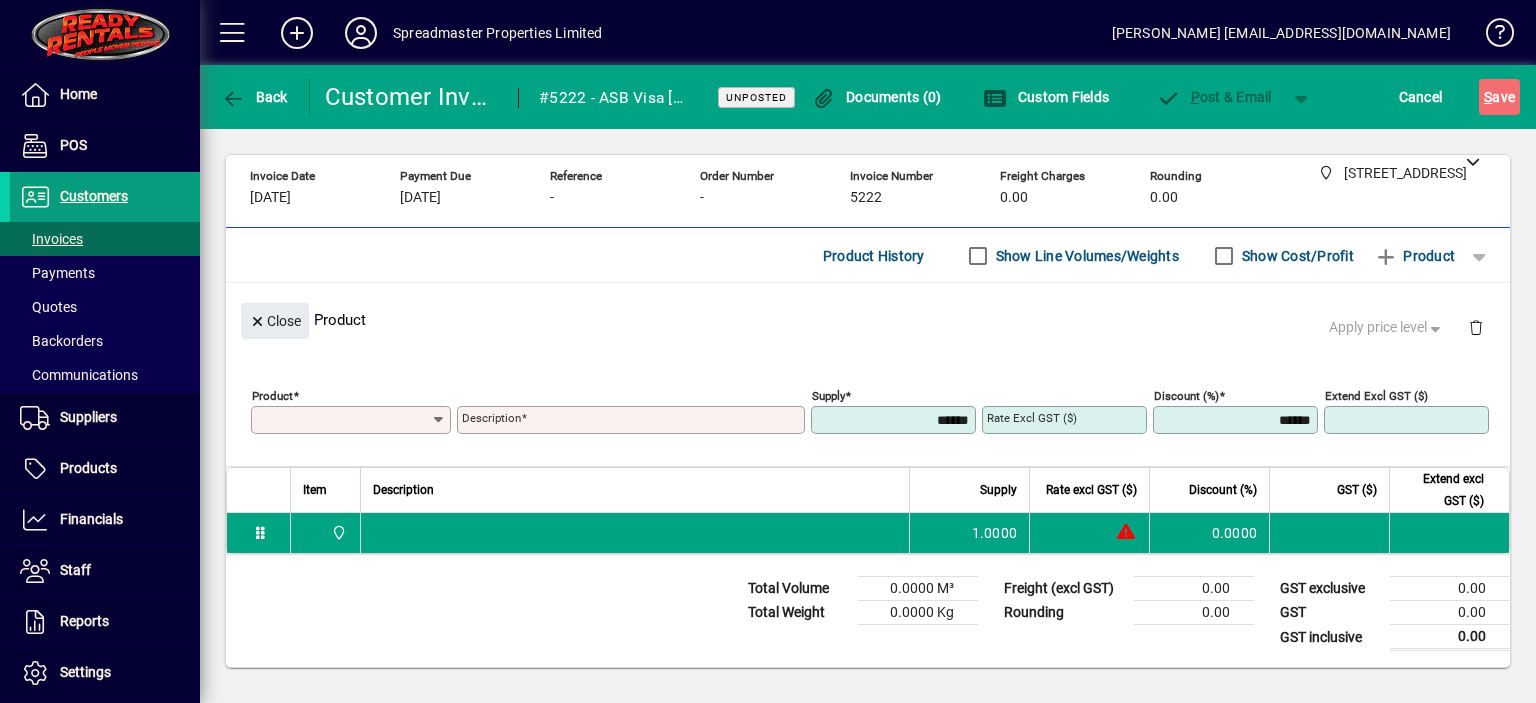 scroll, scrollTop: 123, scrollLeft: 0, axis: vertical 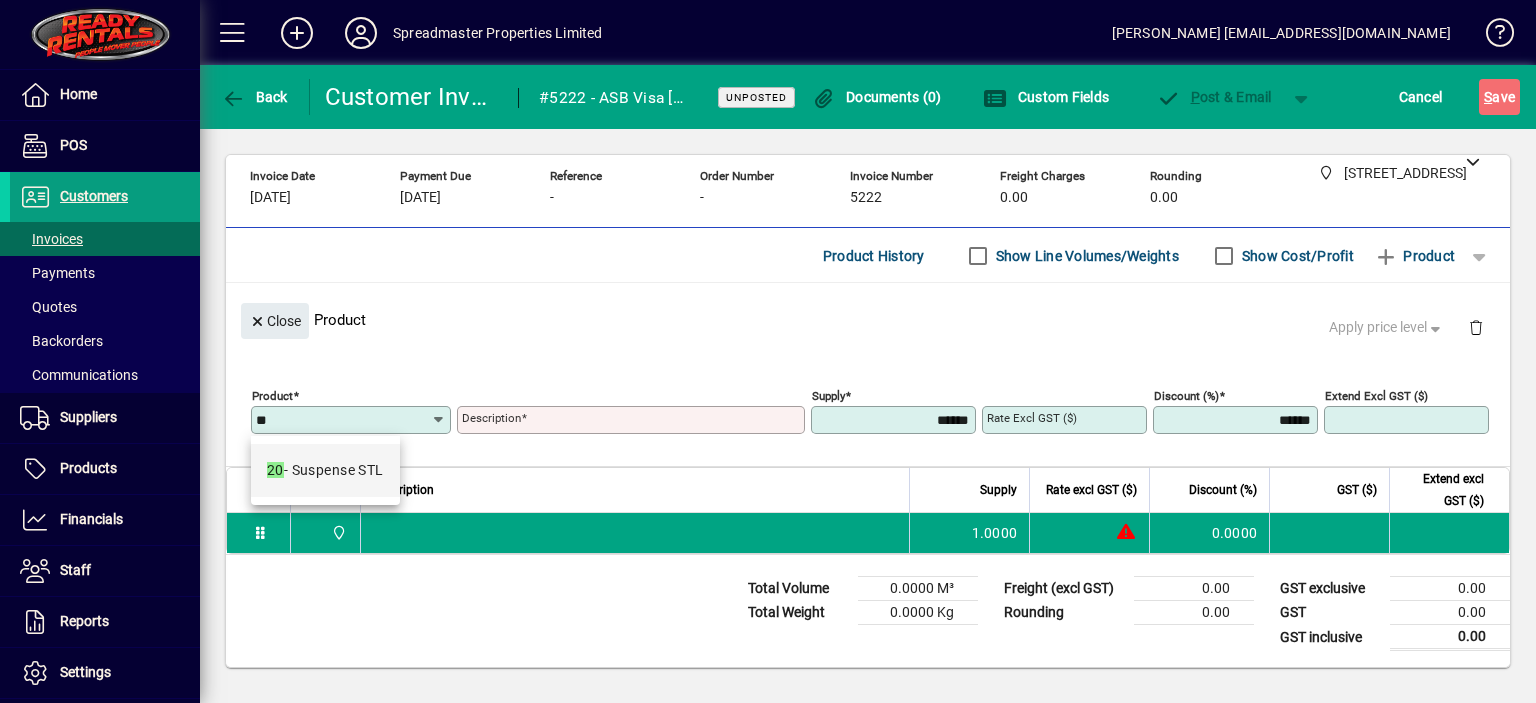 type on "**" 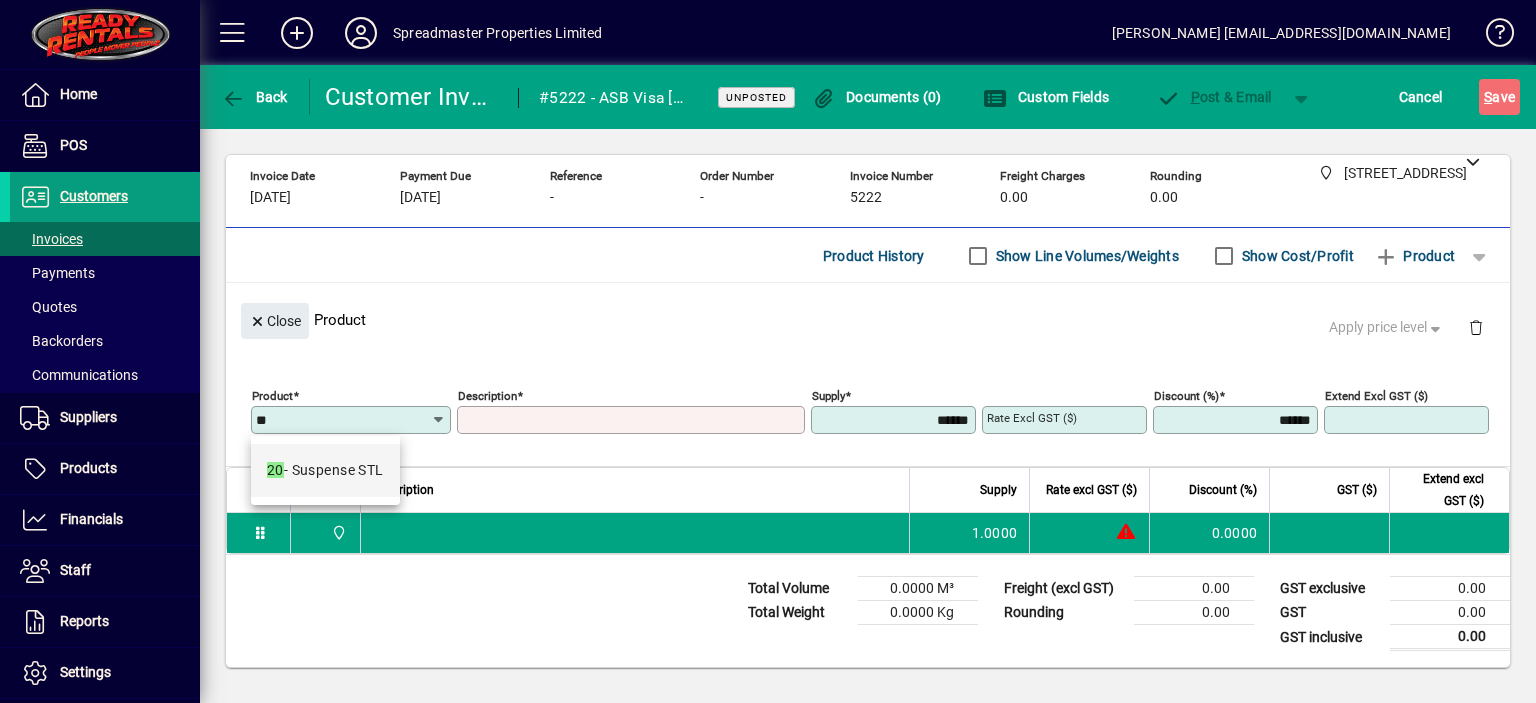 type on "**********" 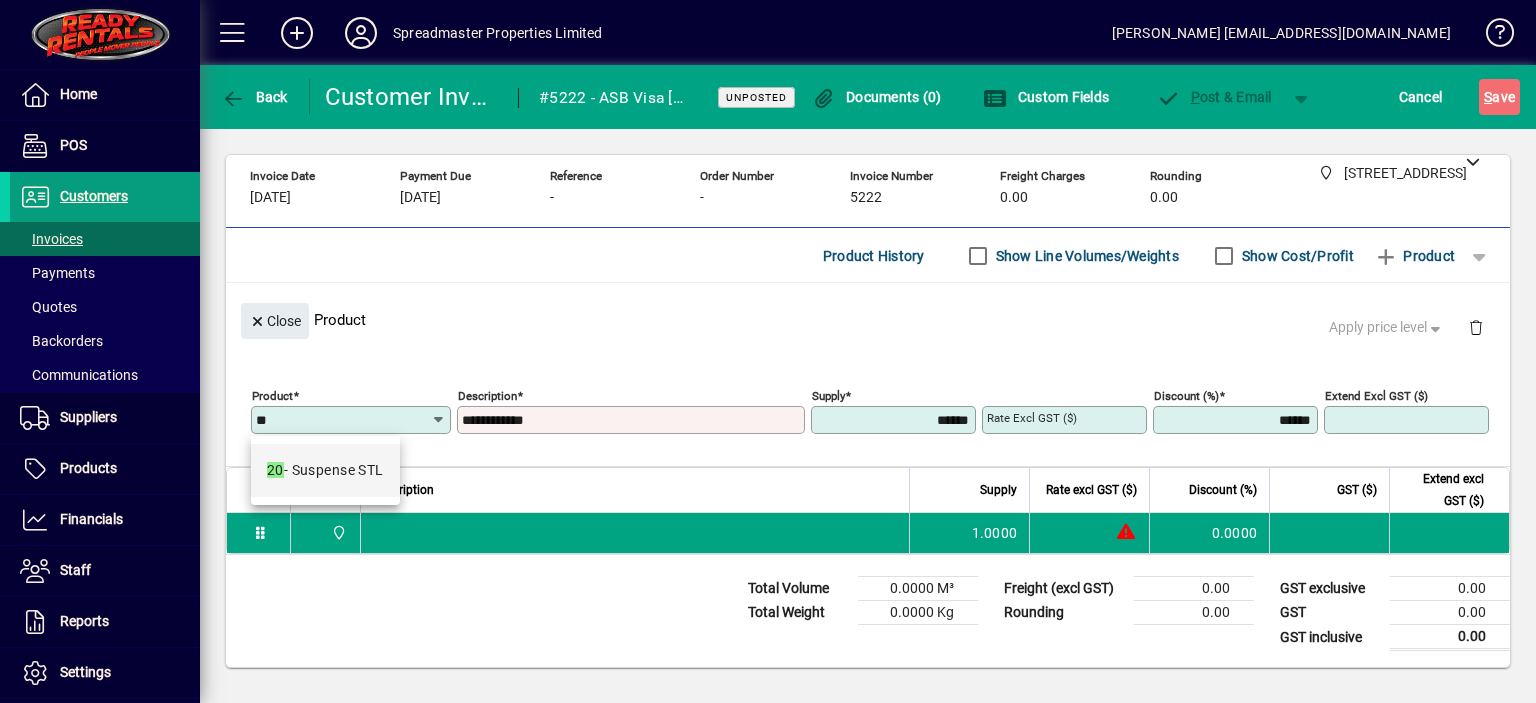 type on "****" 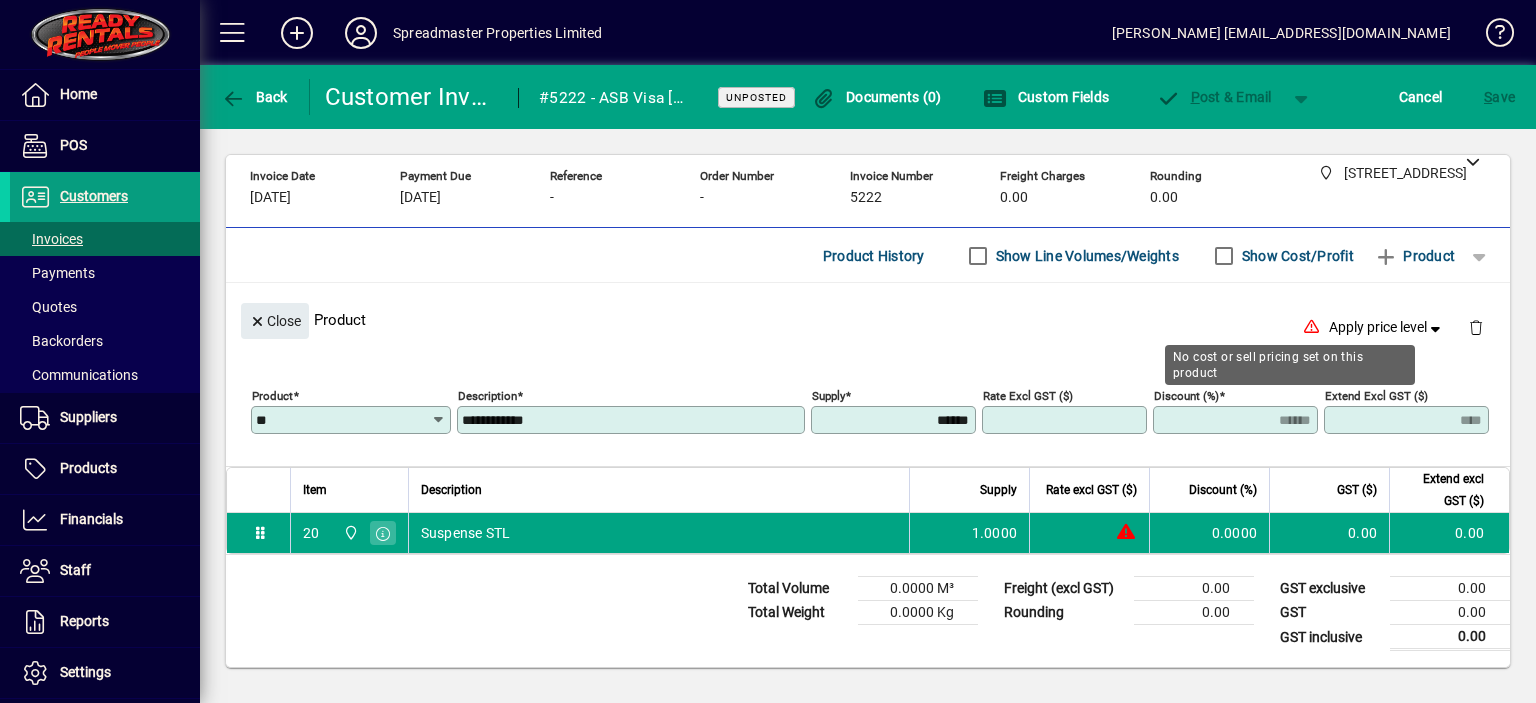 click on "Rate excl GST ($)" at bounding box center (1066, 420) 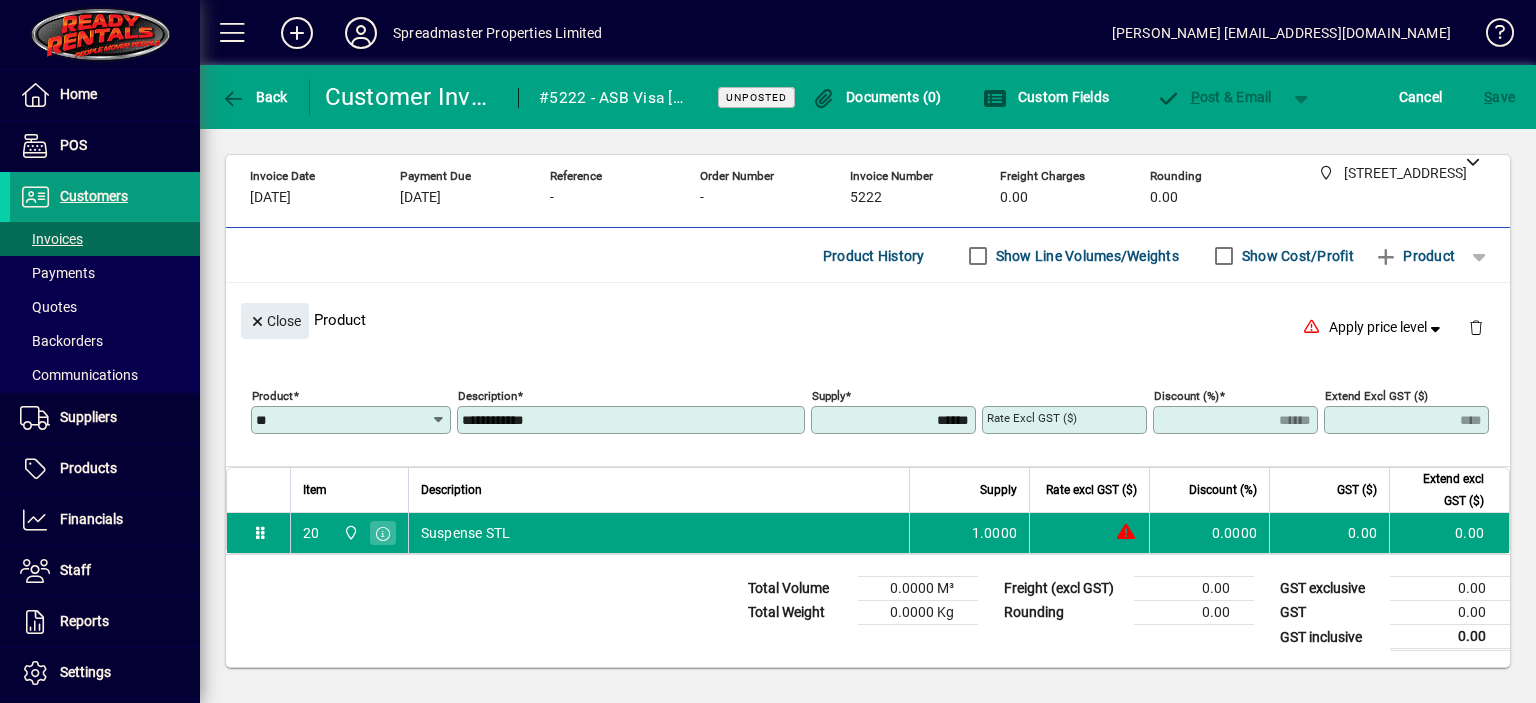 click on "**********" at bounding box center (633, 420) 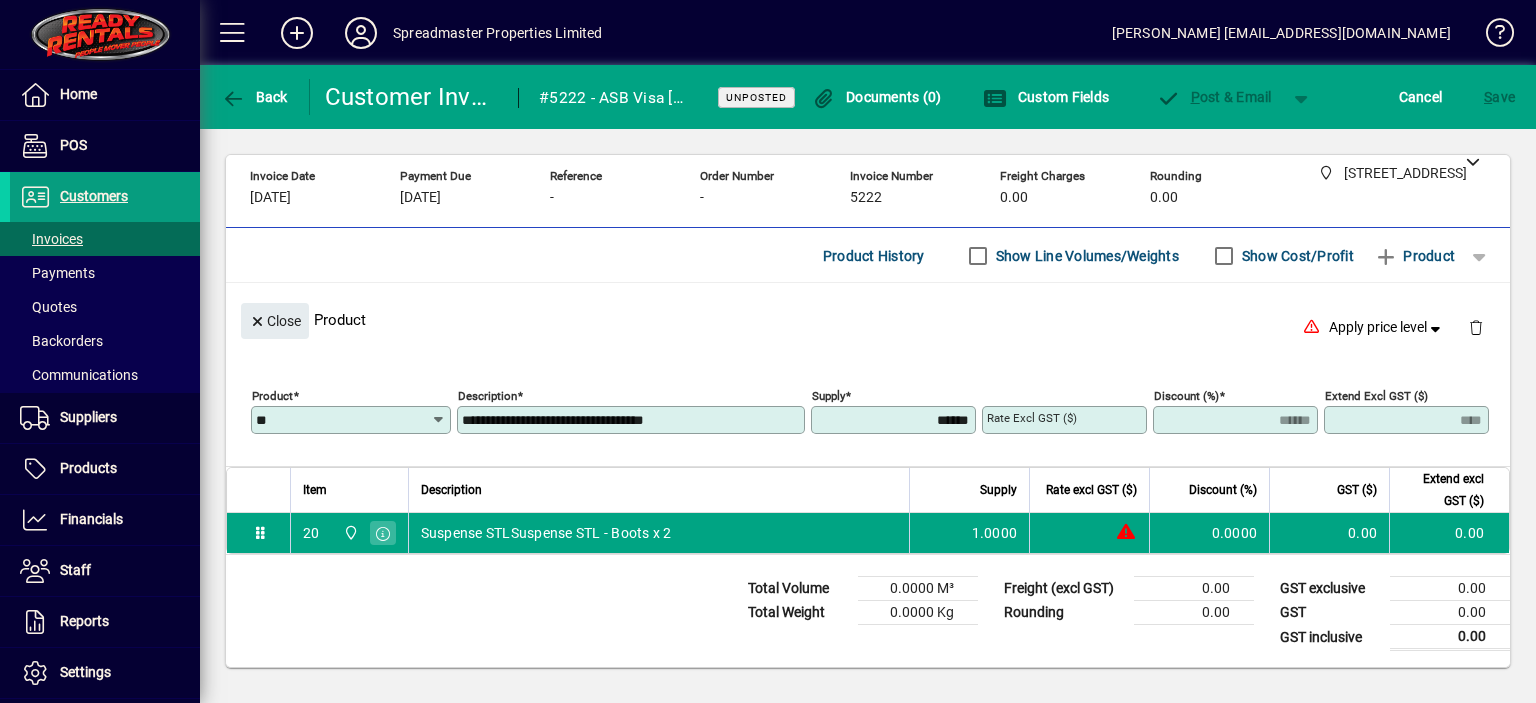 click on "**********" 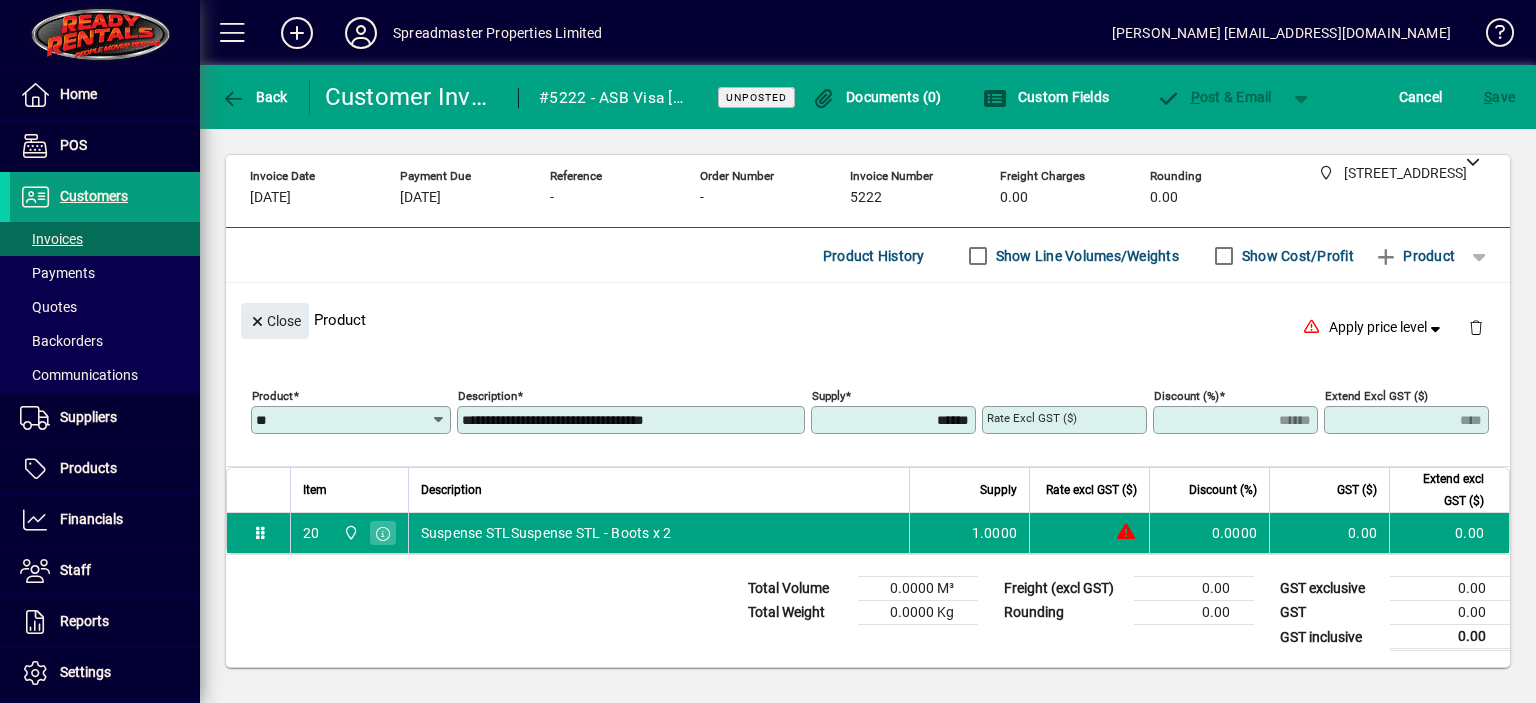 click on "**********" at bounding box center [633, 420] 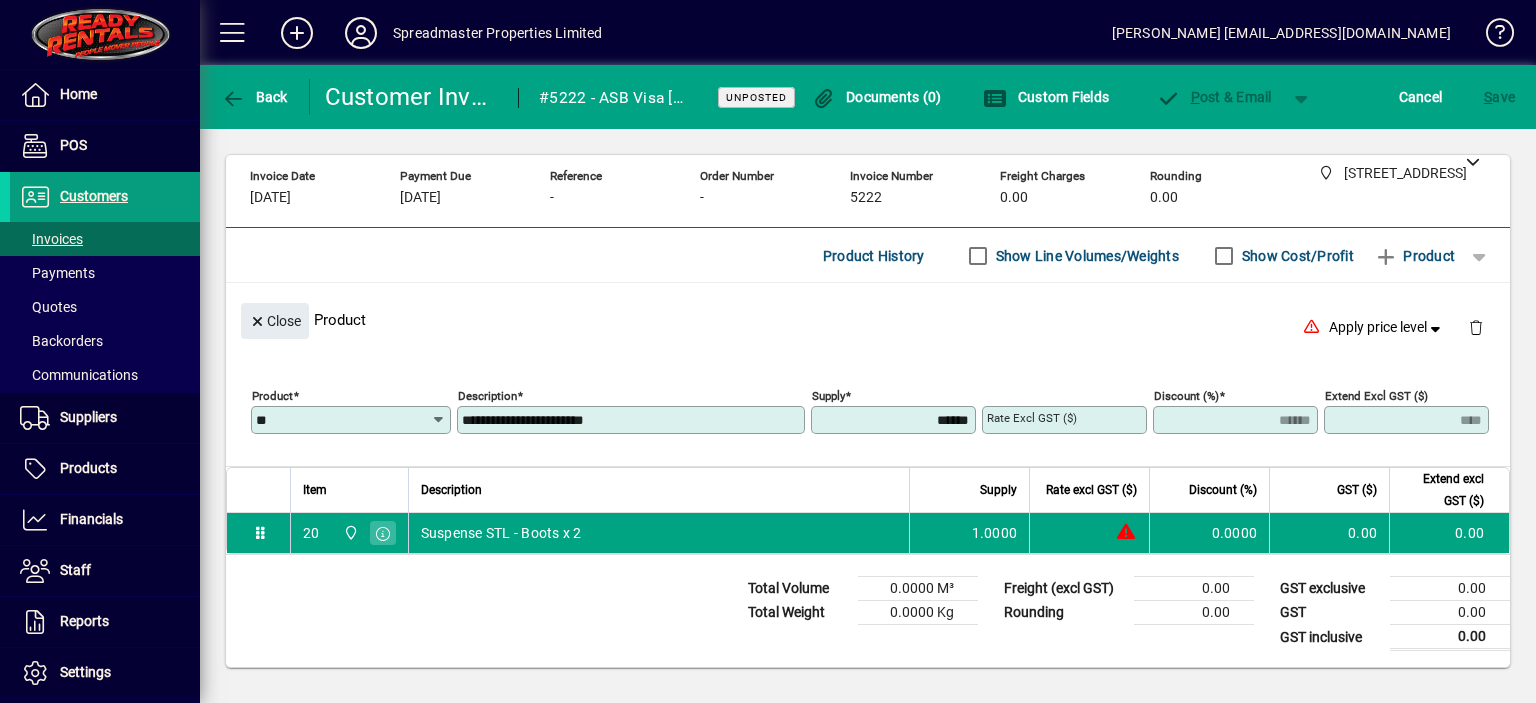 type on "**********" 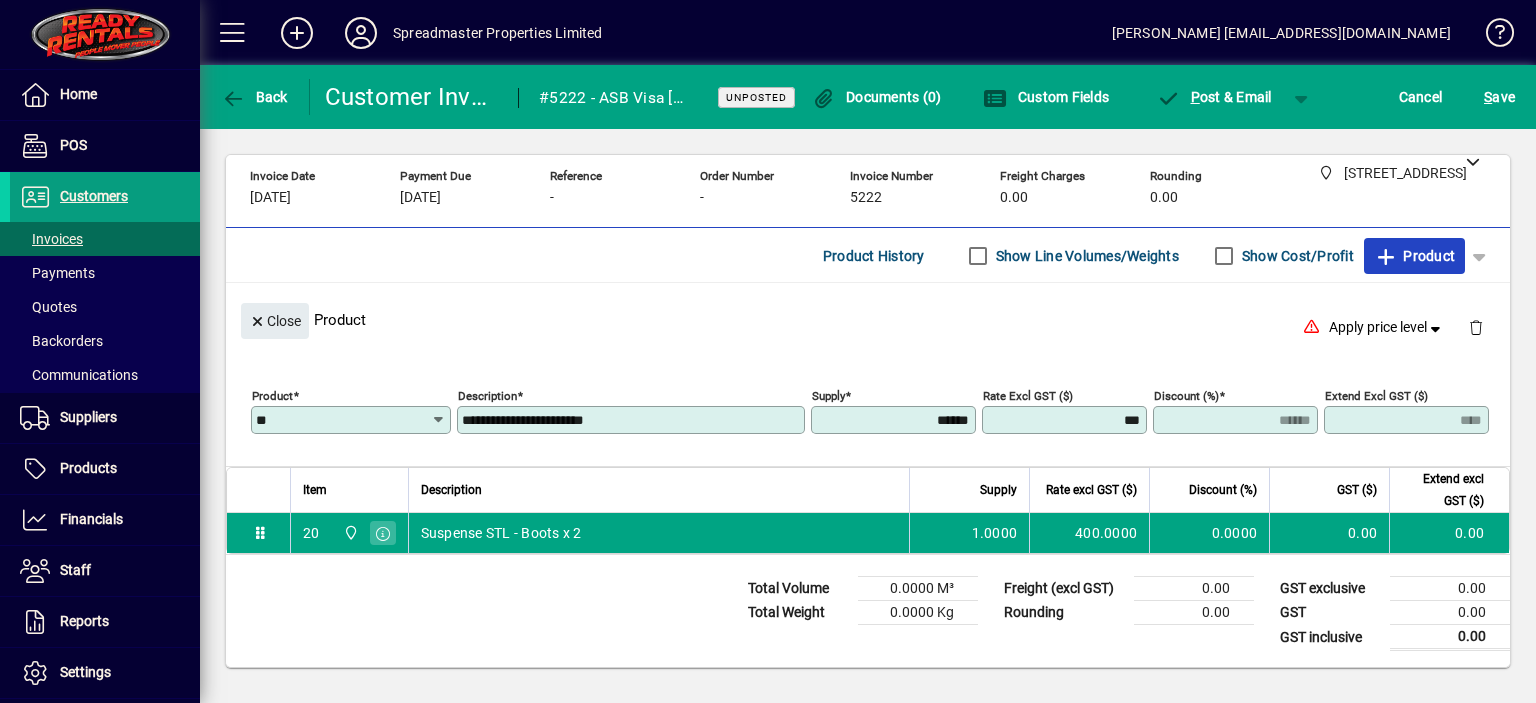 type on "********" 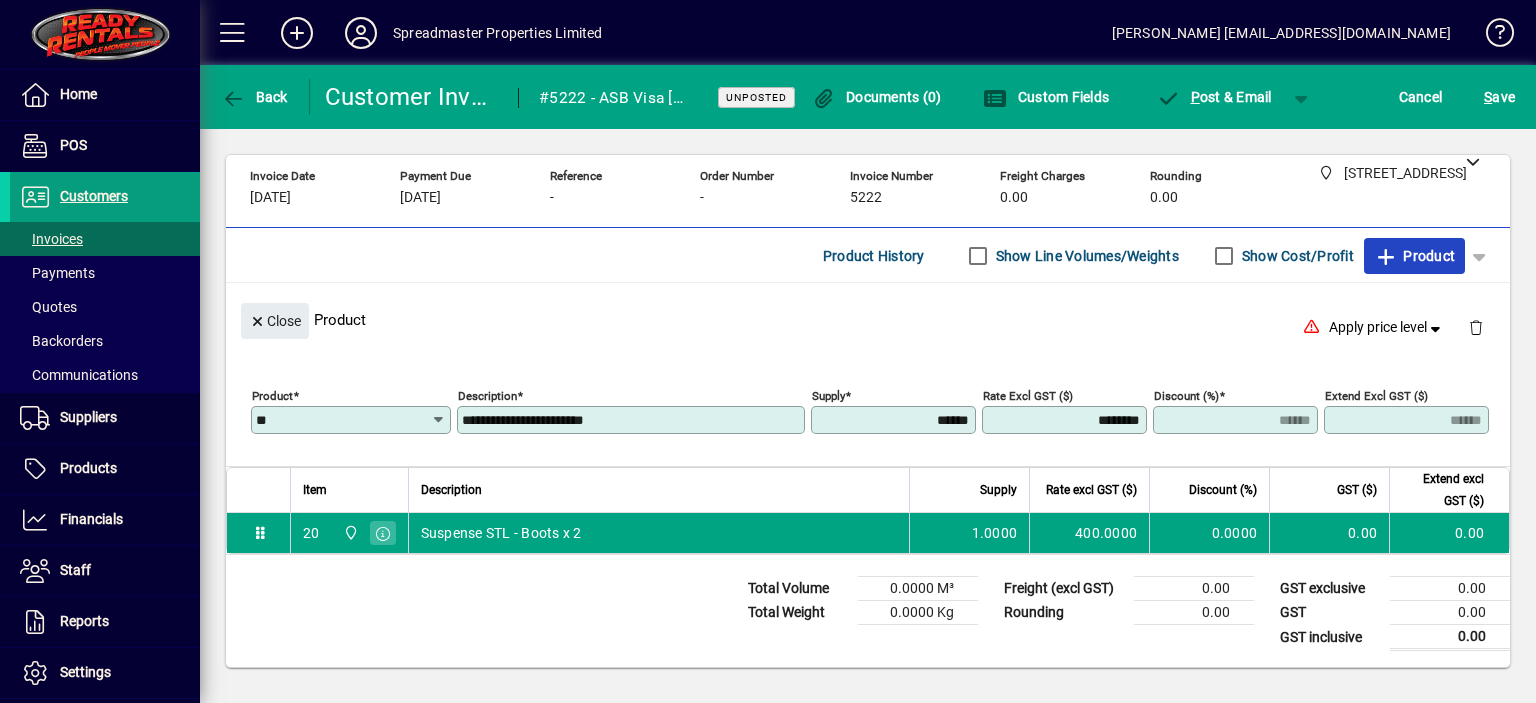 type 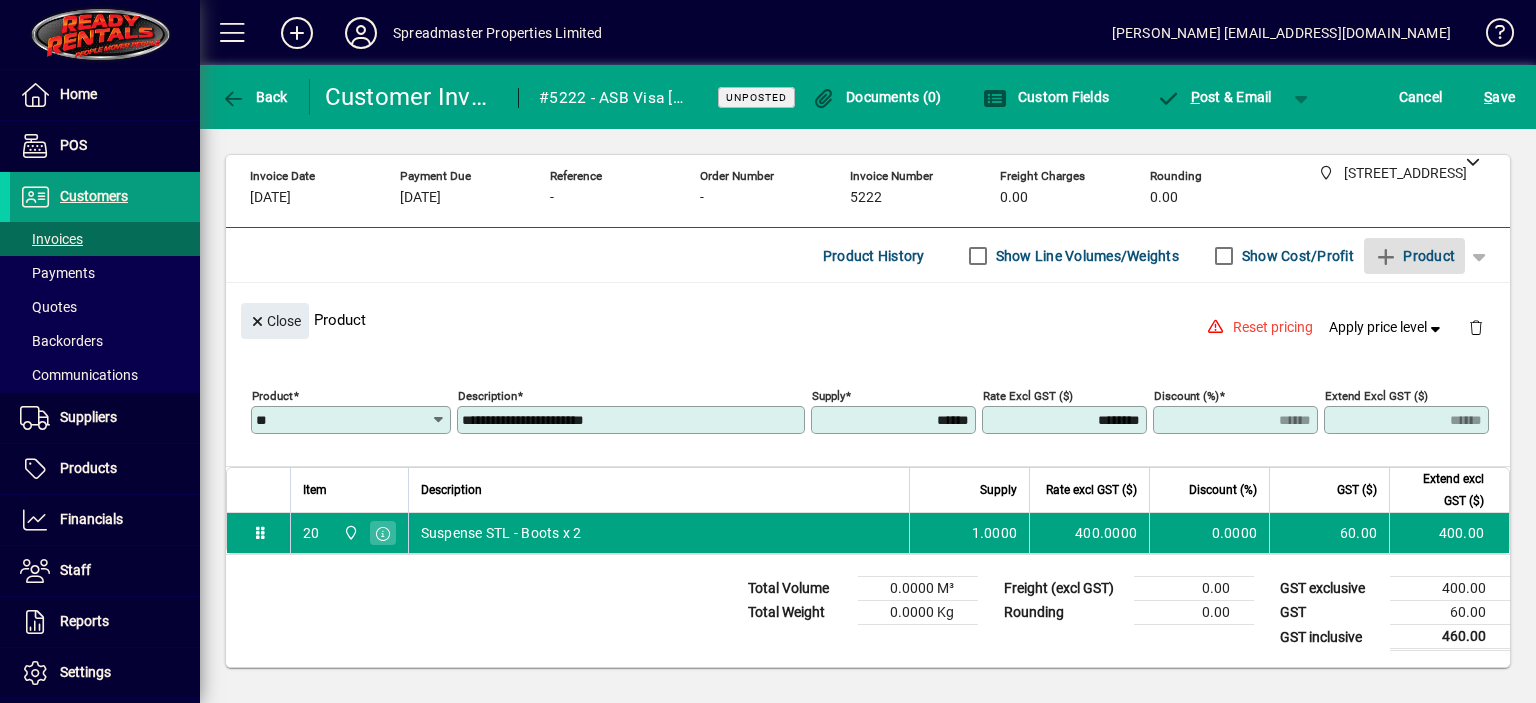 click on "********" at bounding box center (1066, 420) 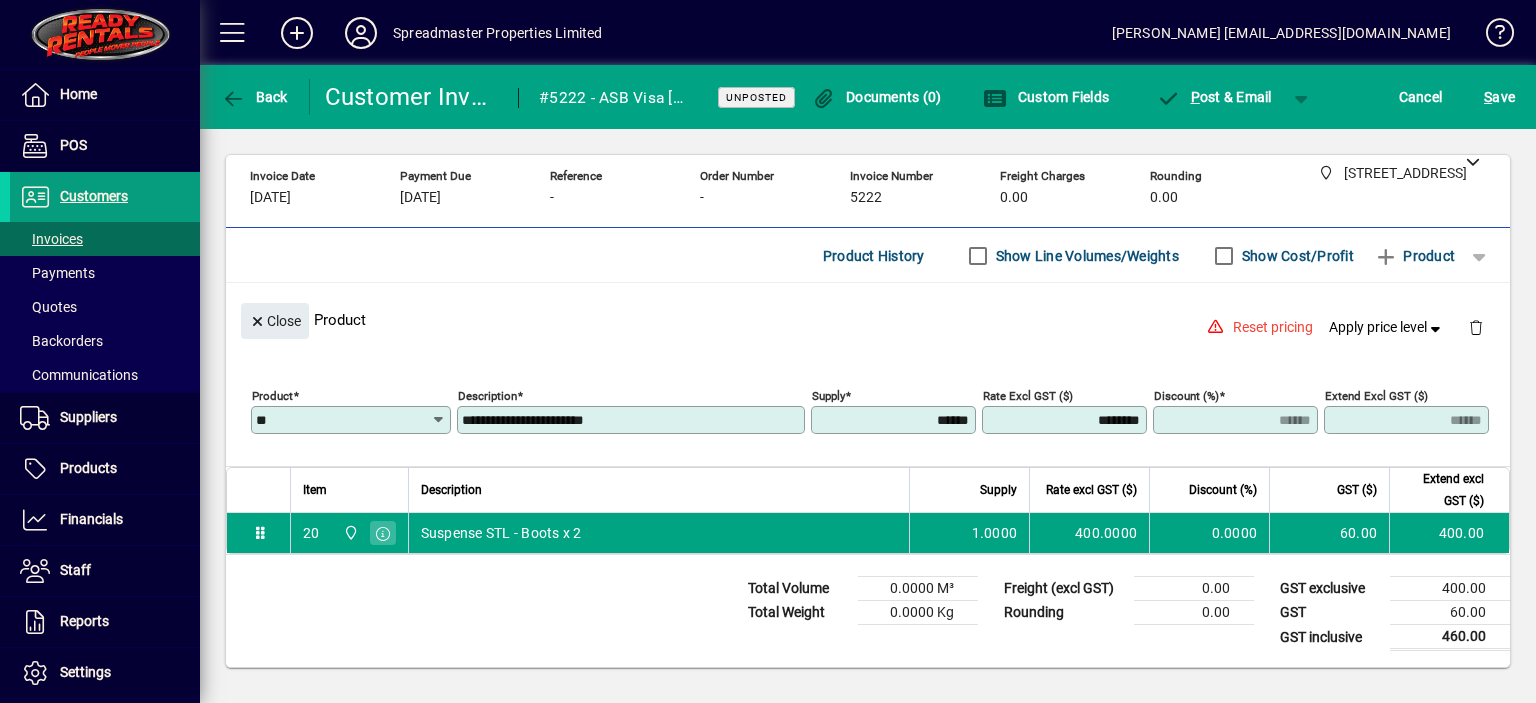 click on "********" at bounding box center [1066, 420] 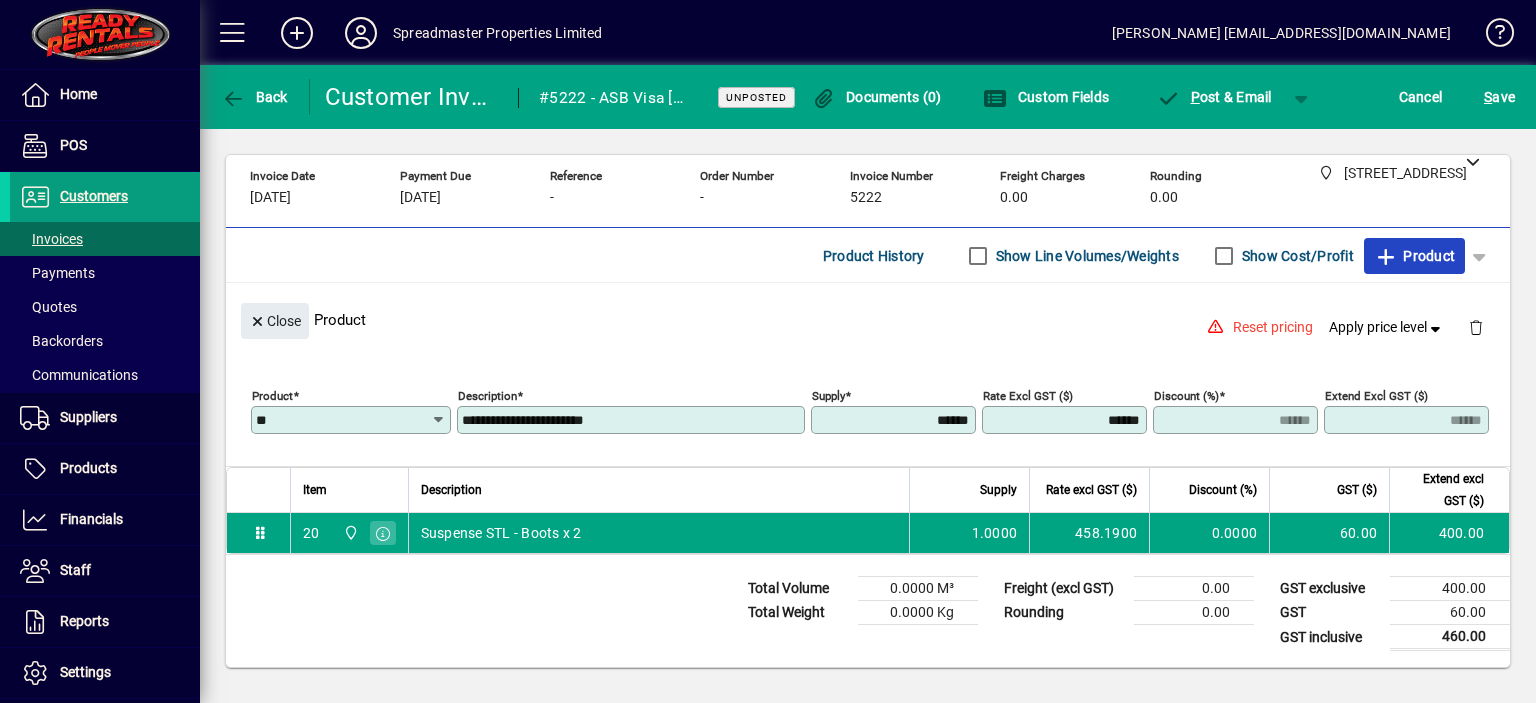 type on "********" 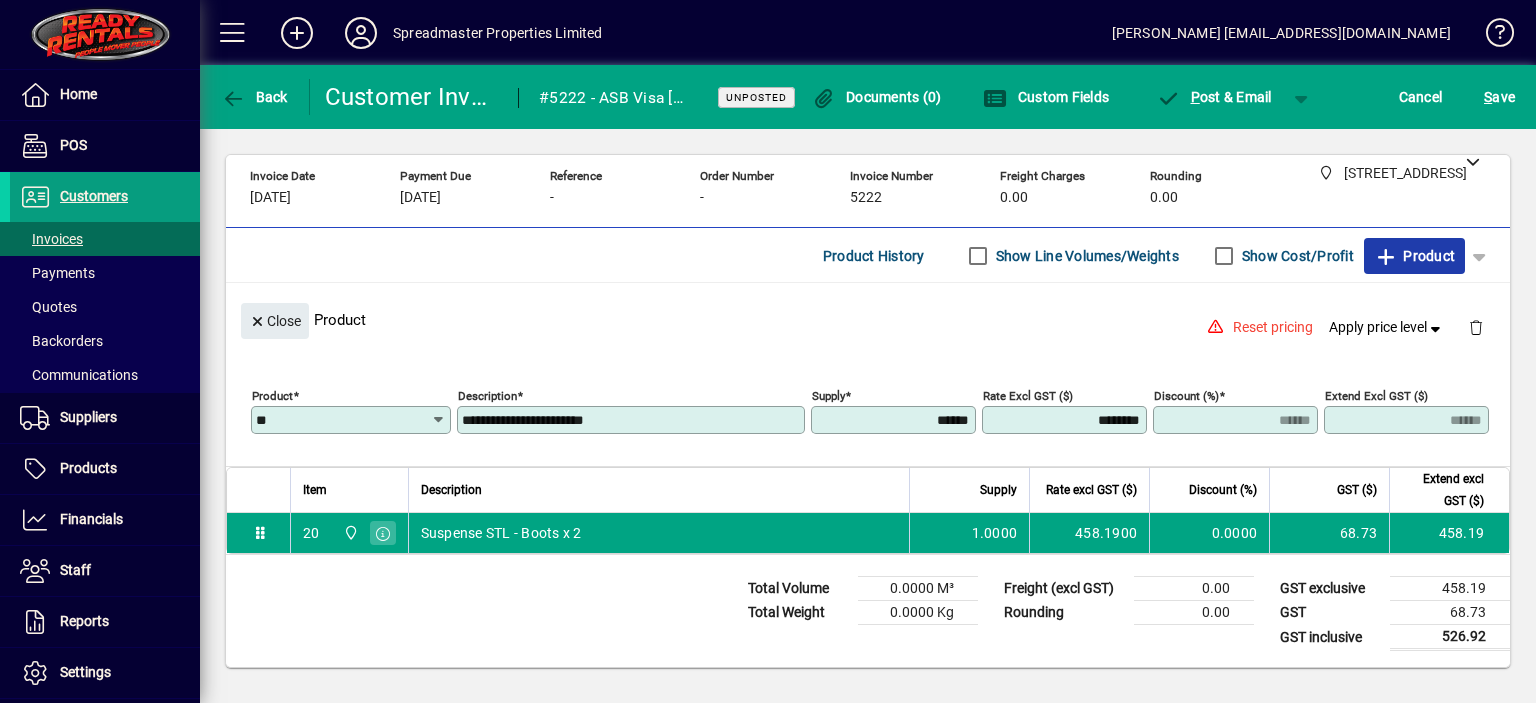 click on "Product" 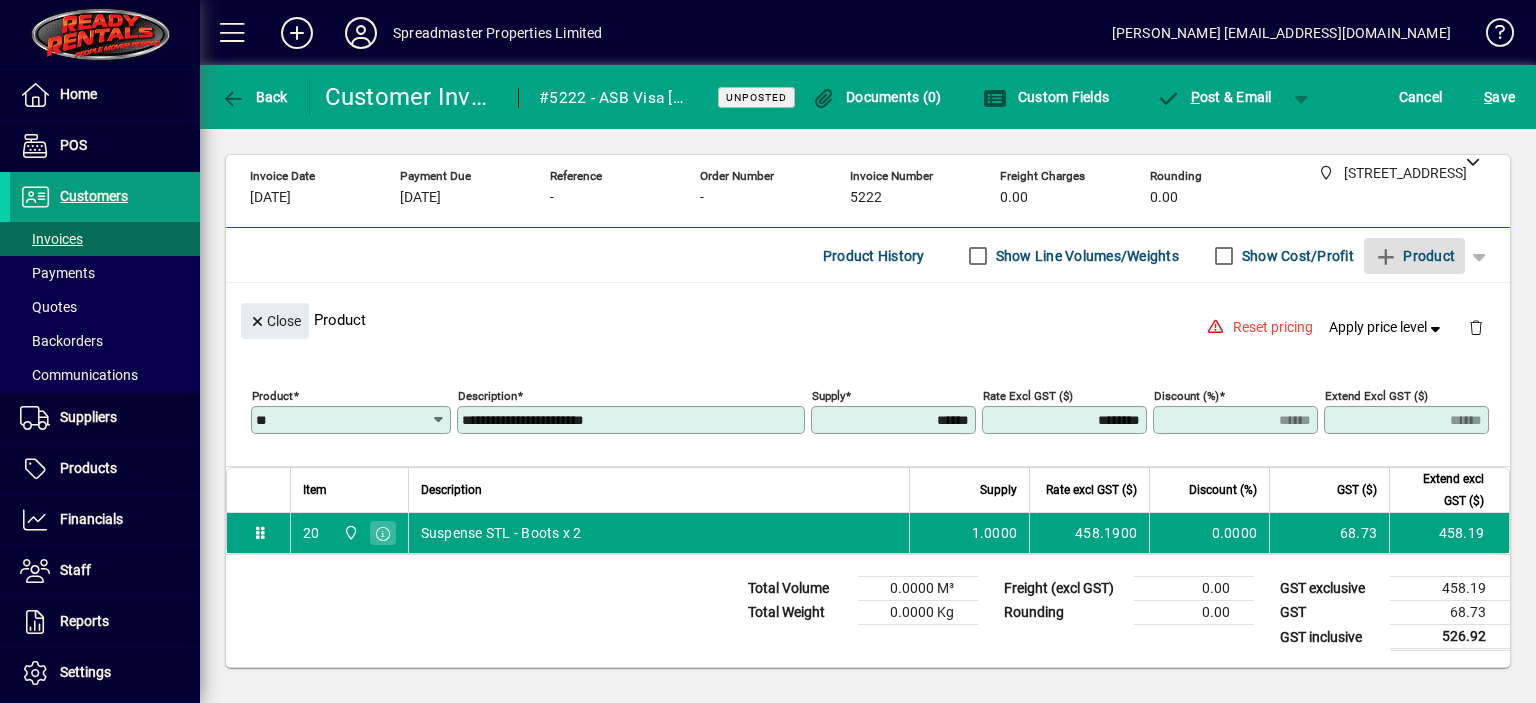 type 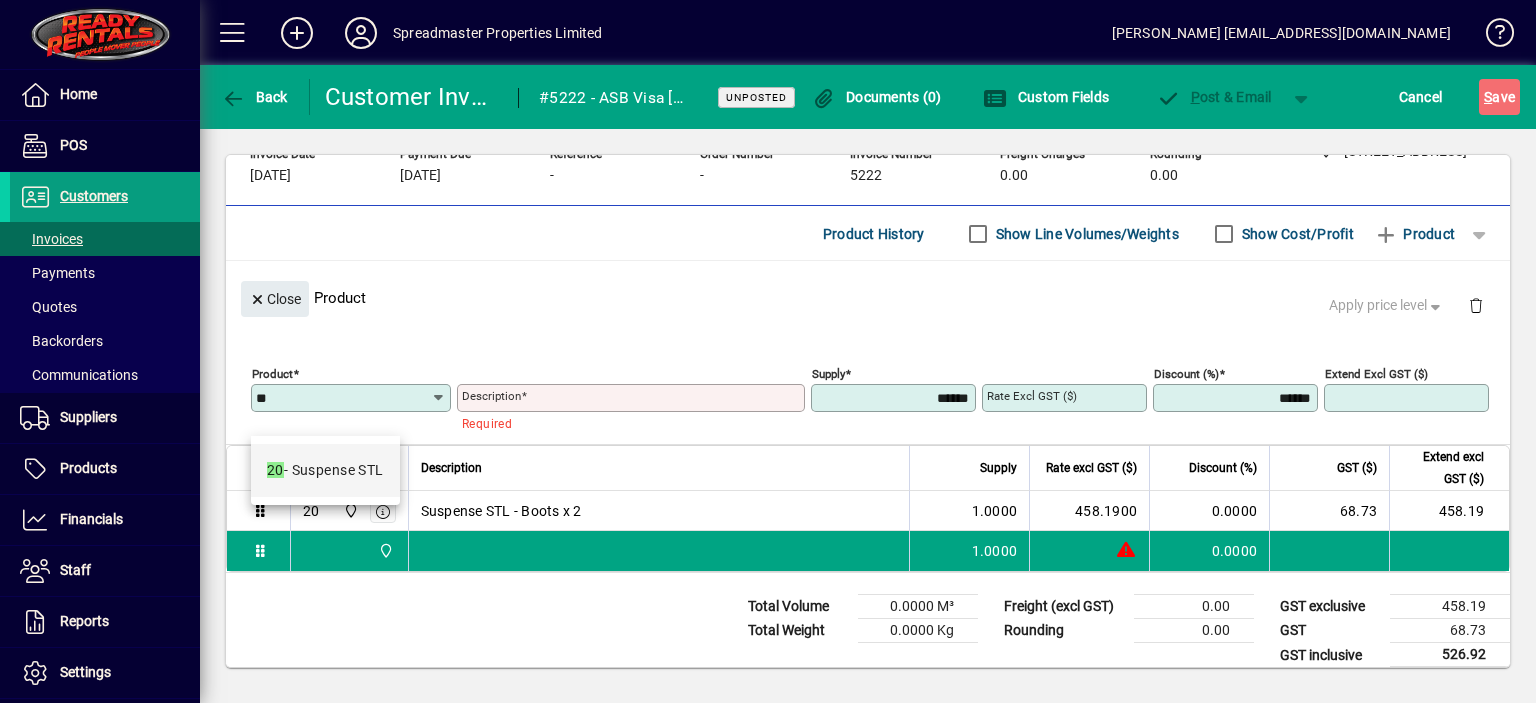 type on "**" 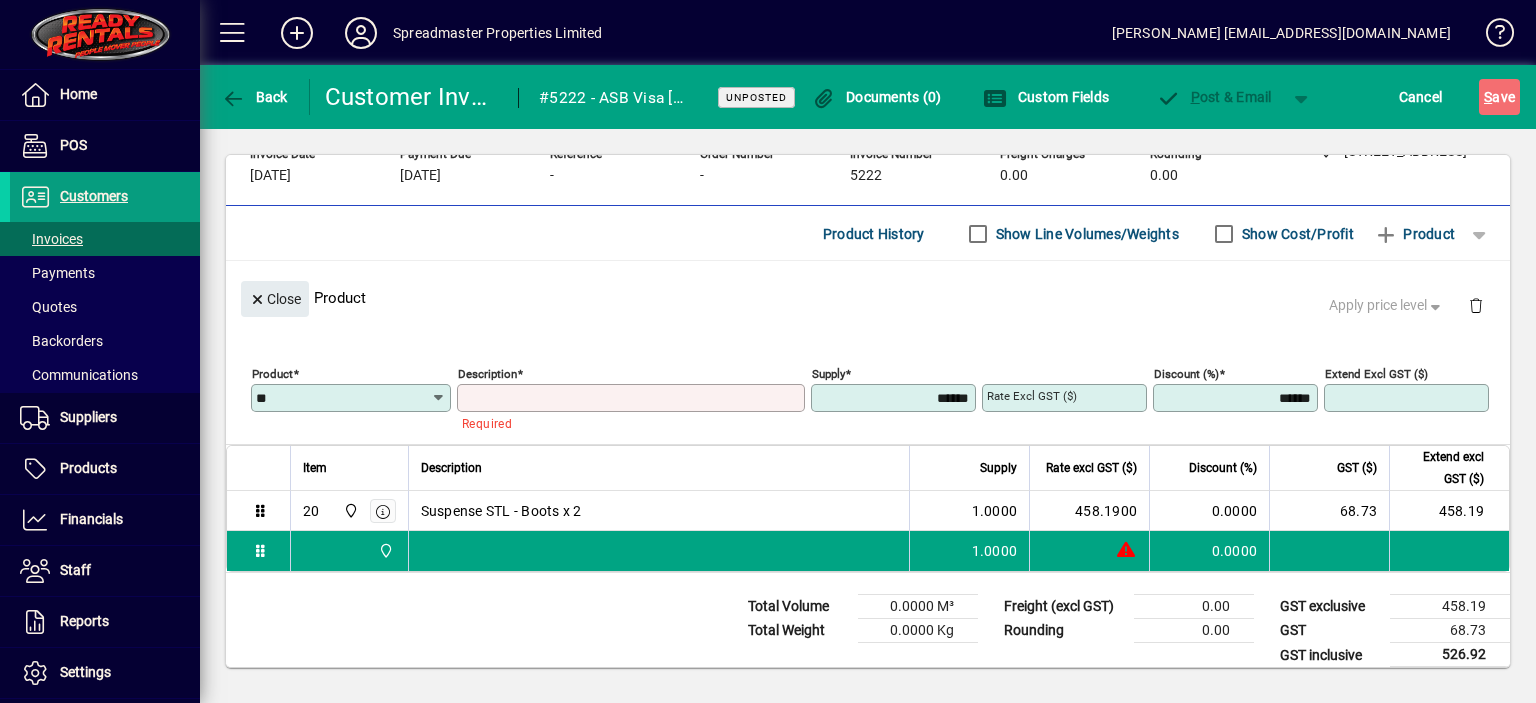 type on "**********" 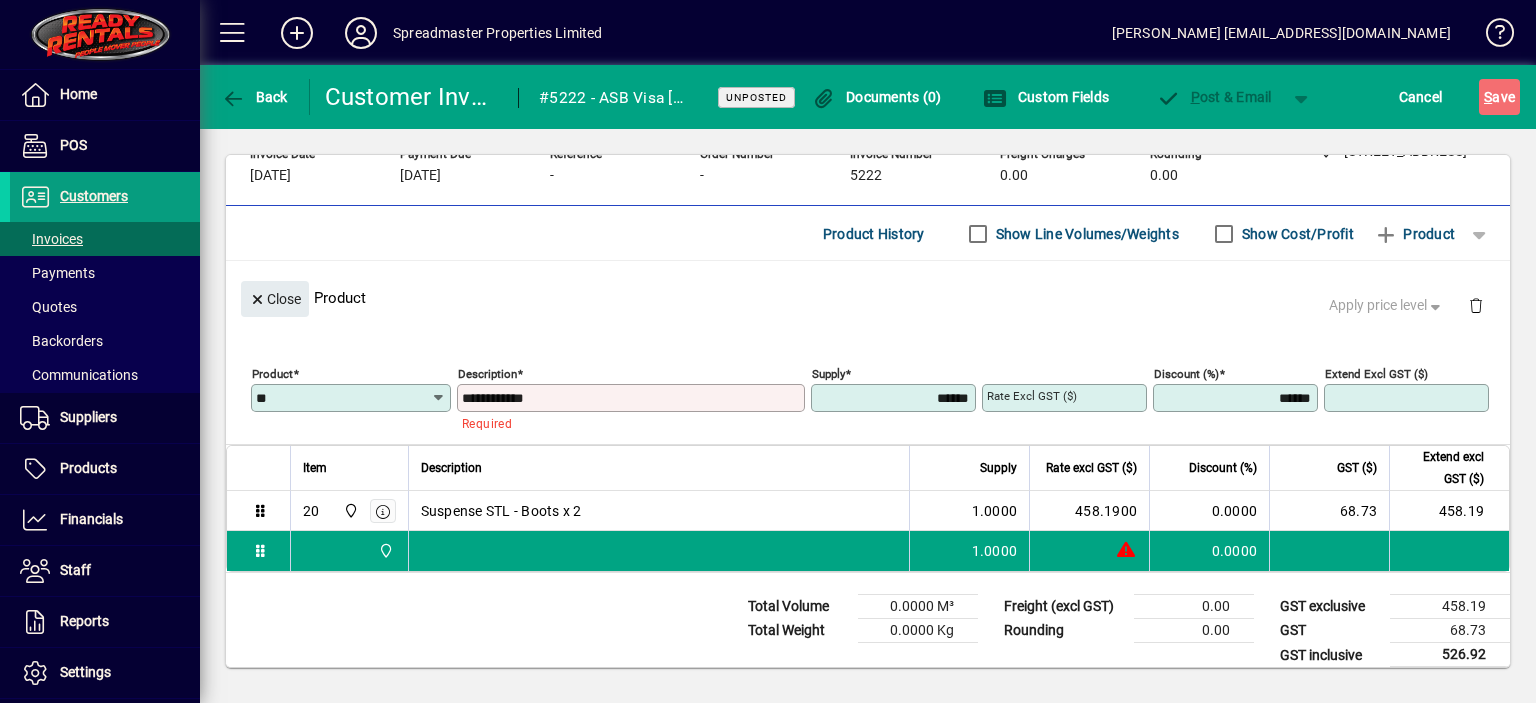 type on "****" 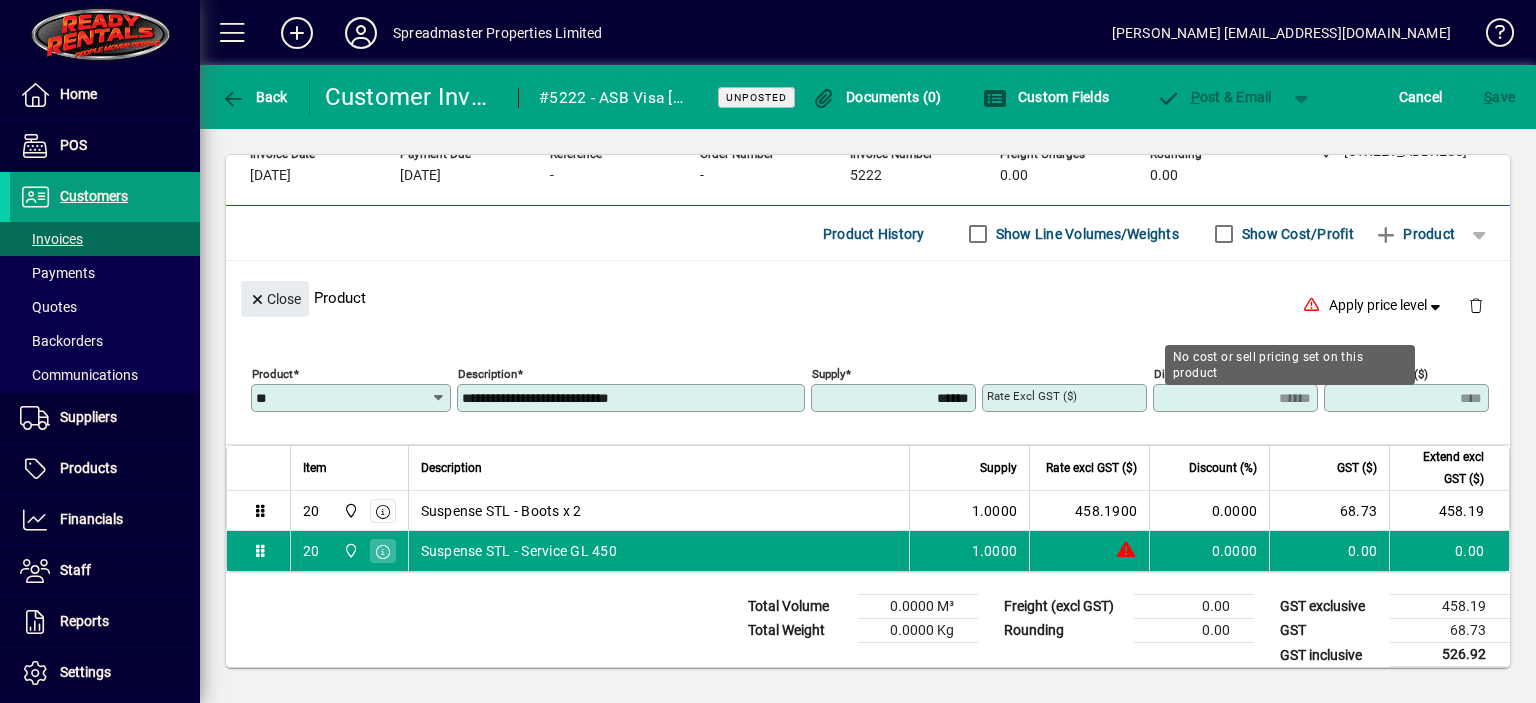 type on "**********" 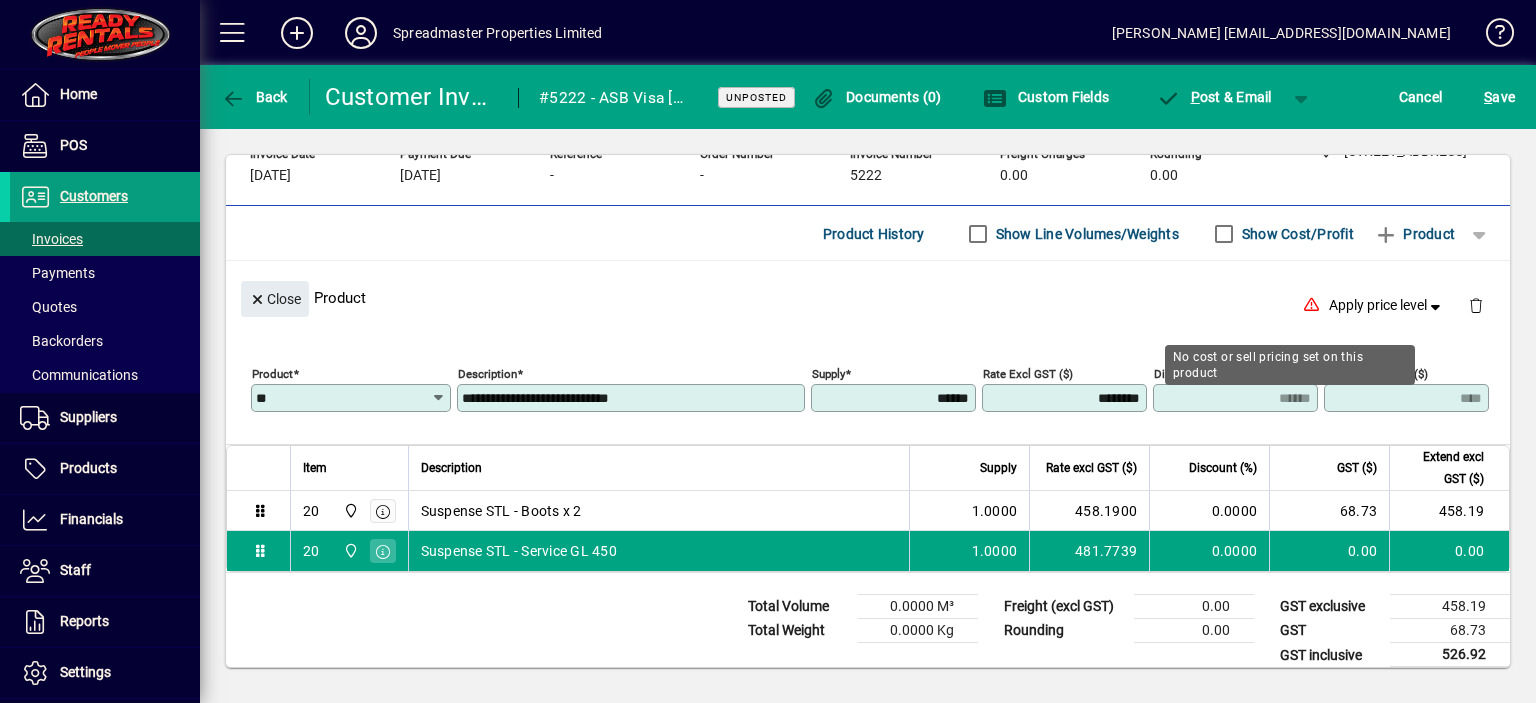 type on "********" 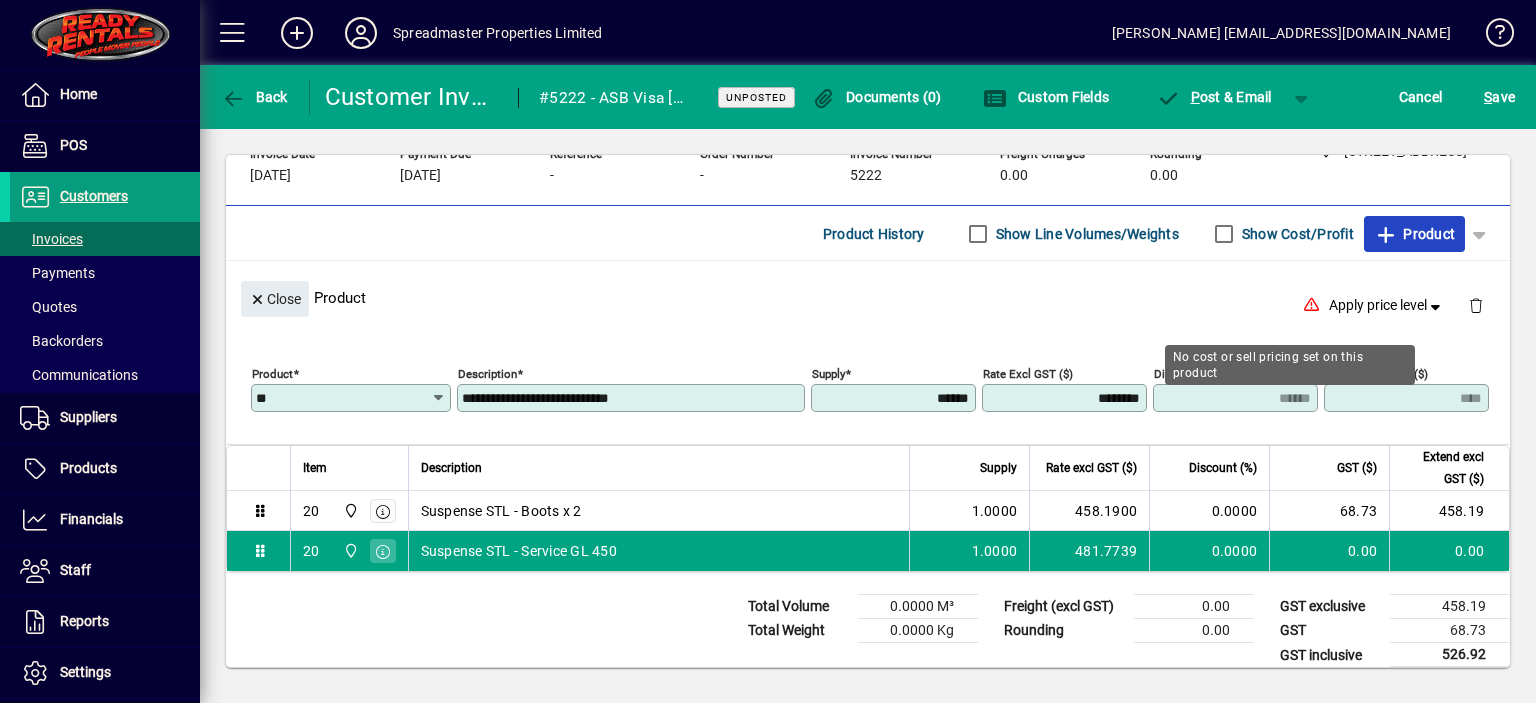 type on "******" 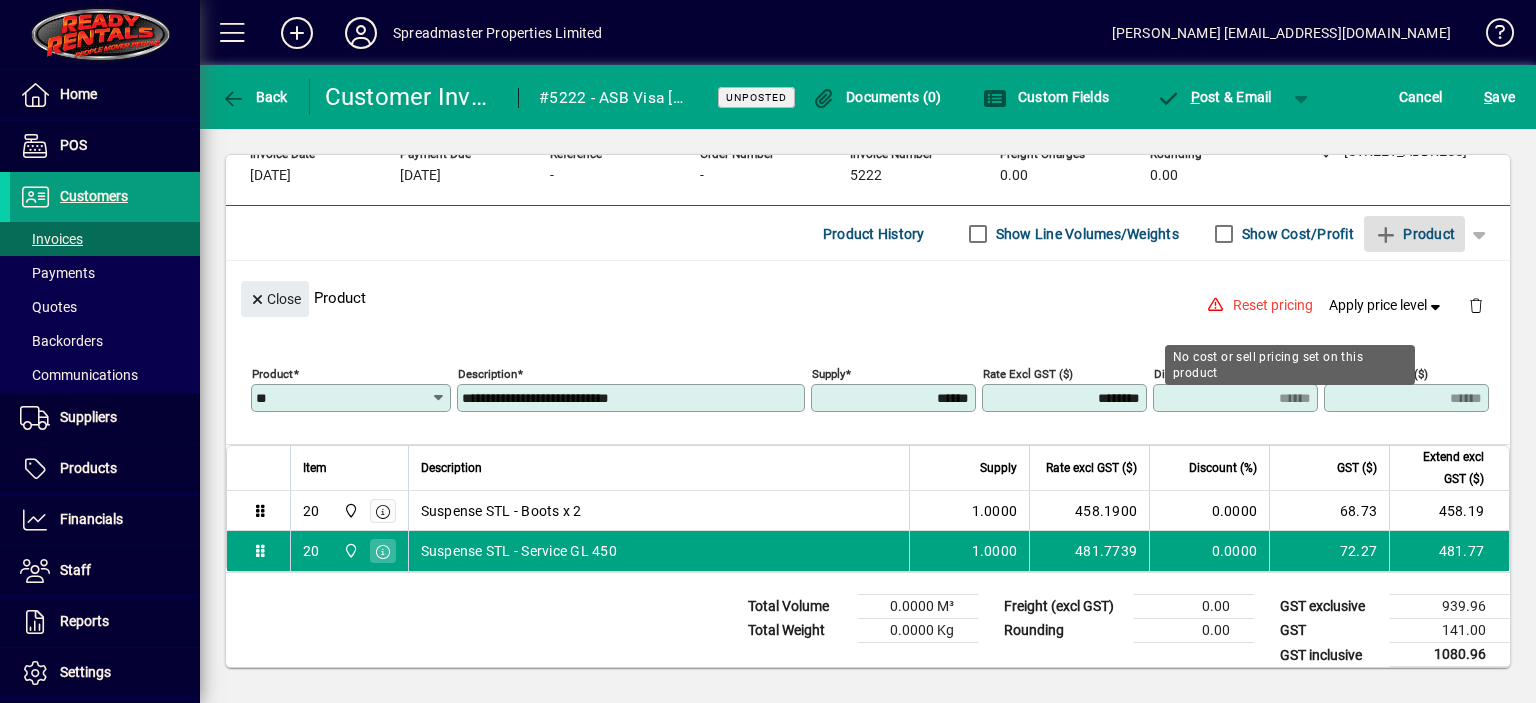 click on "**********" at bounding box center [633, 398] 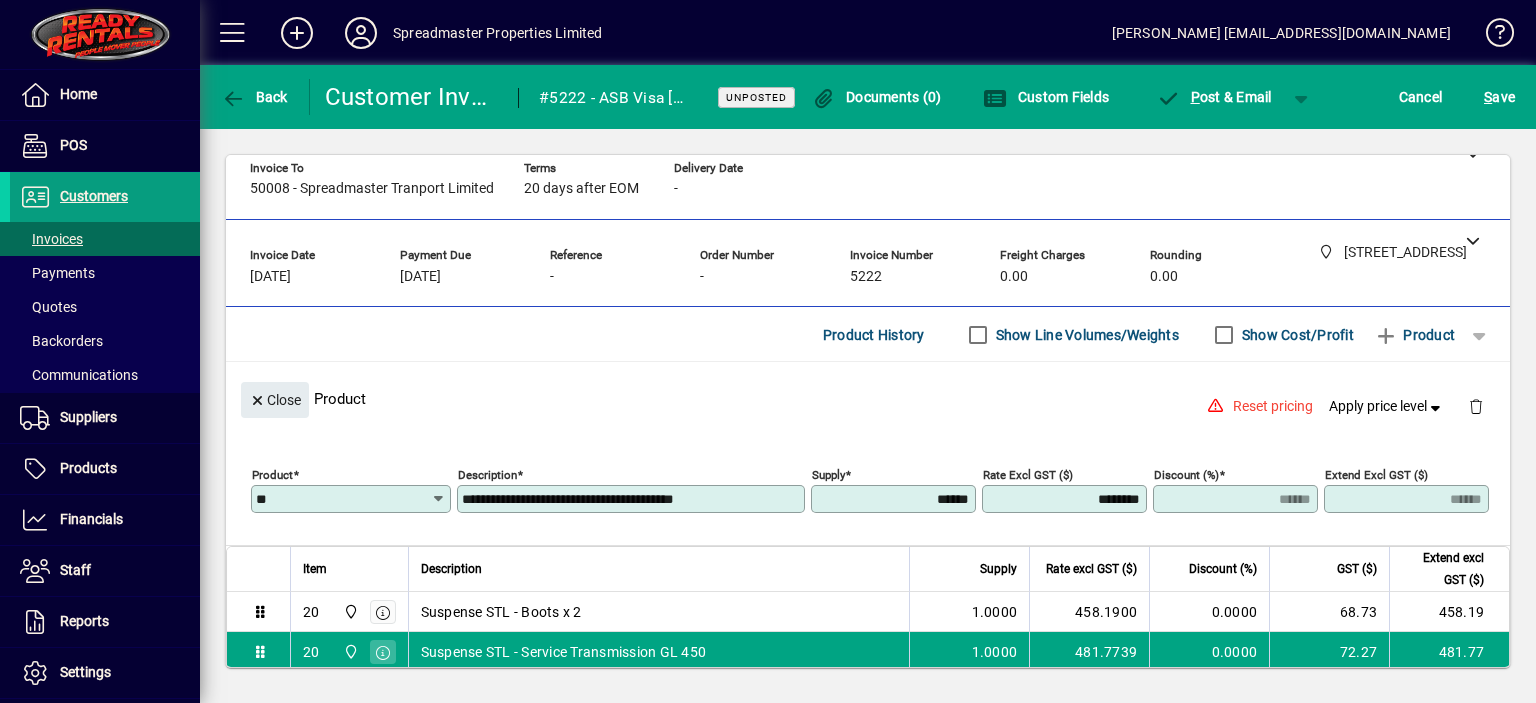 scroll, scrollTop: 0, scrollLeft: 0, axis: both 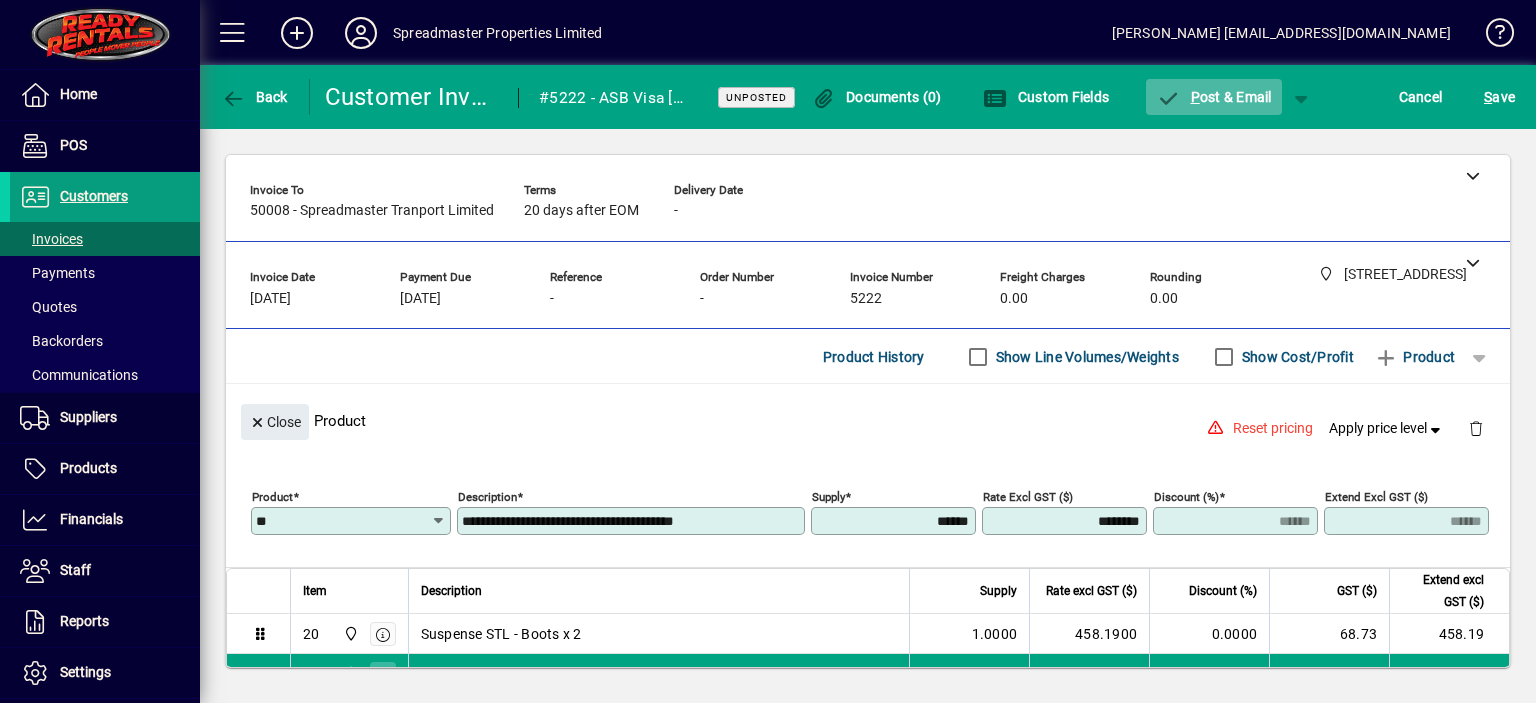 type on "**********" 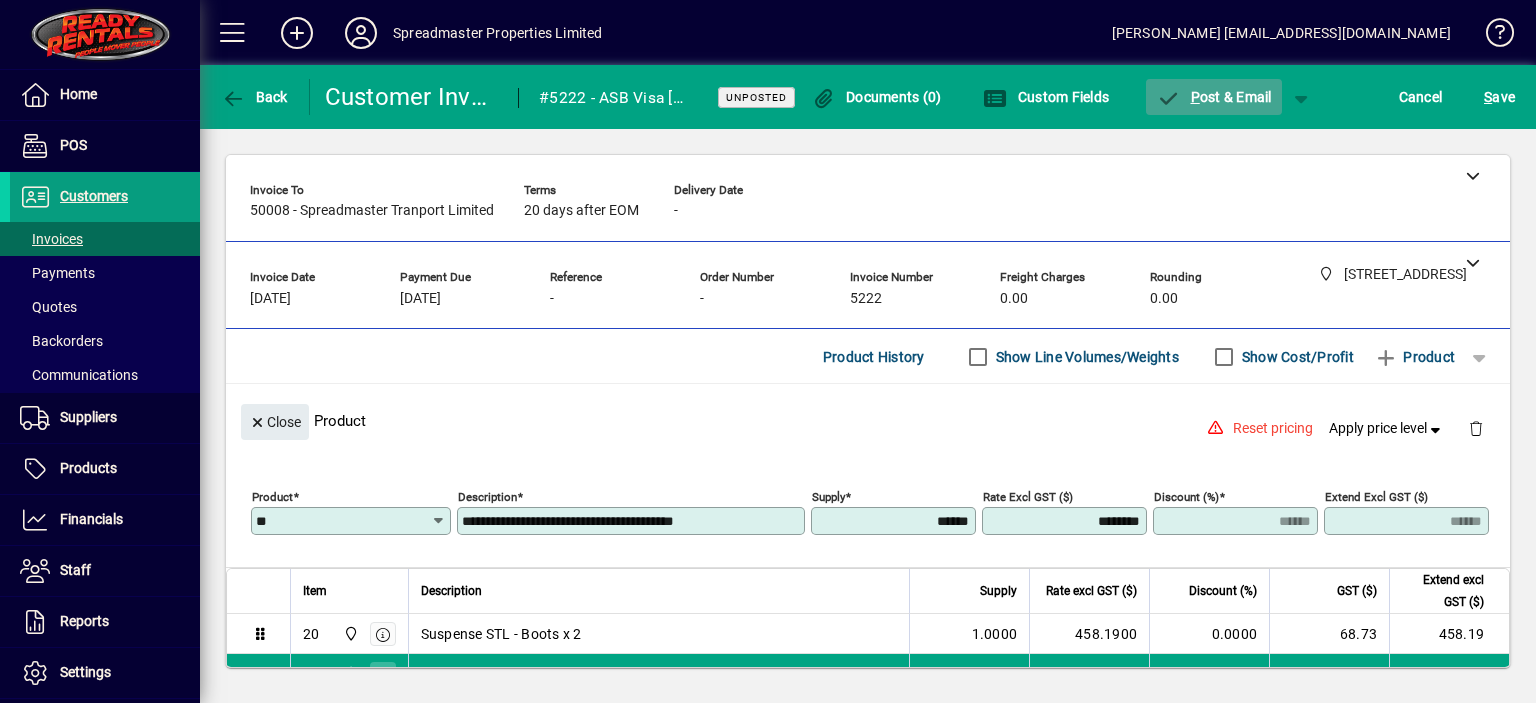 click on "P ost & Email" 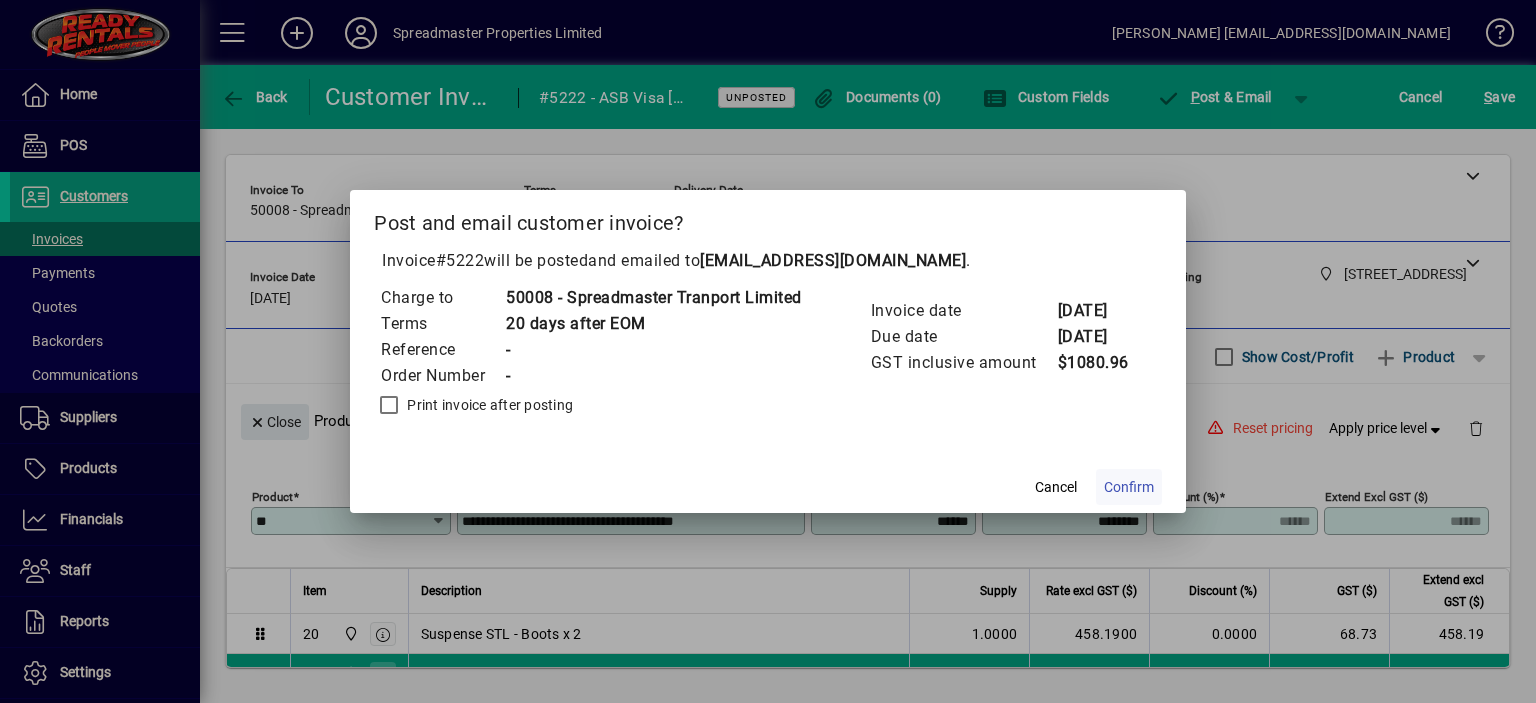click on "Confirm" 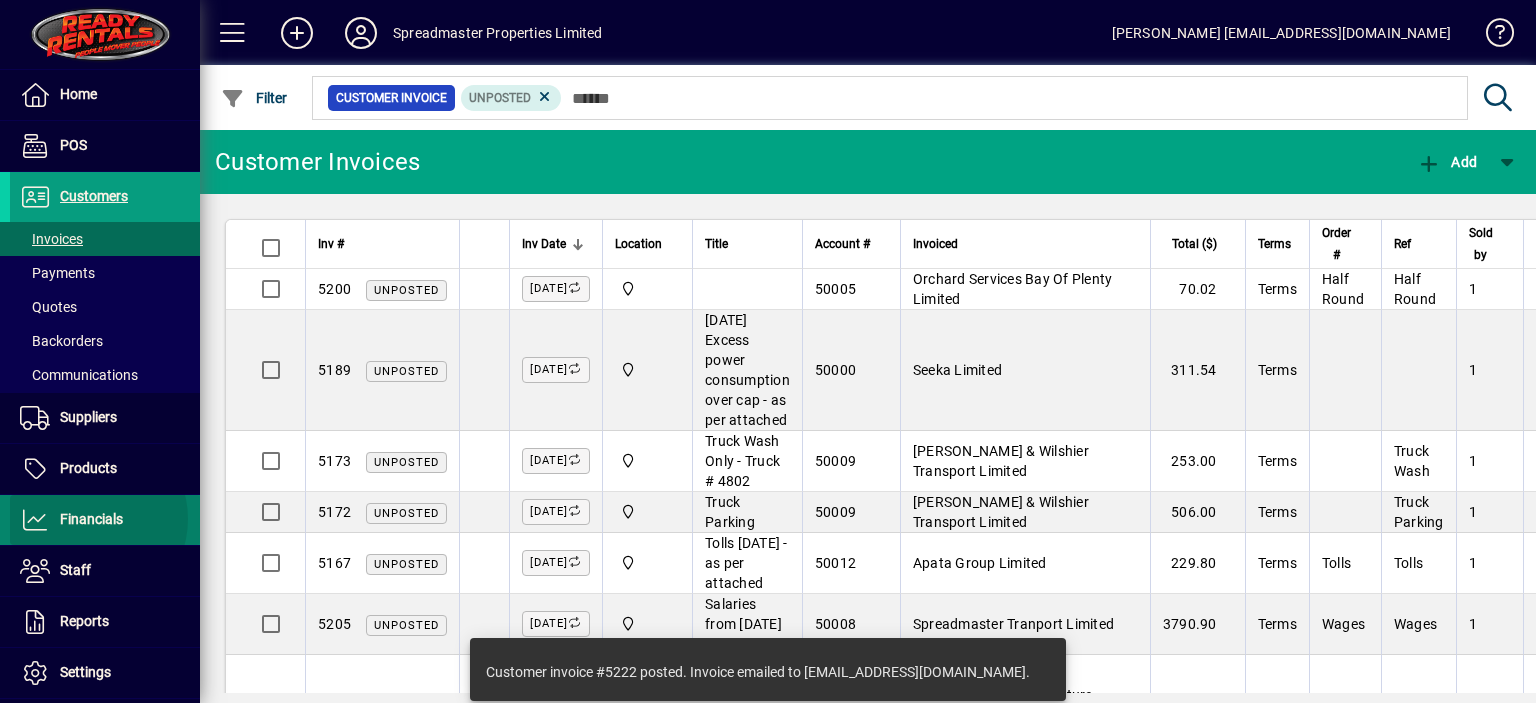 click on "Financials" at bounding box center (91, 519) 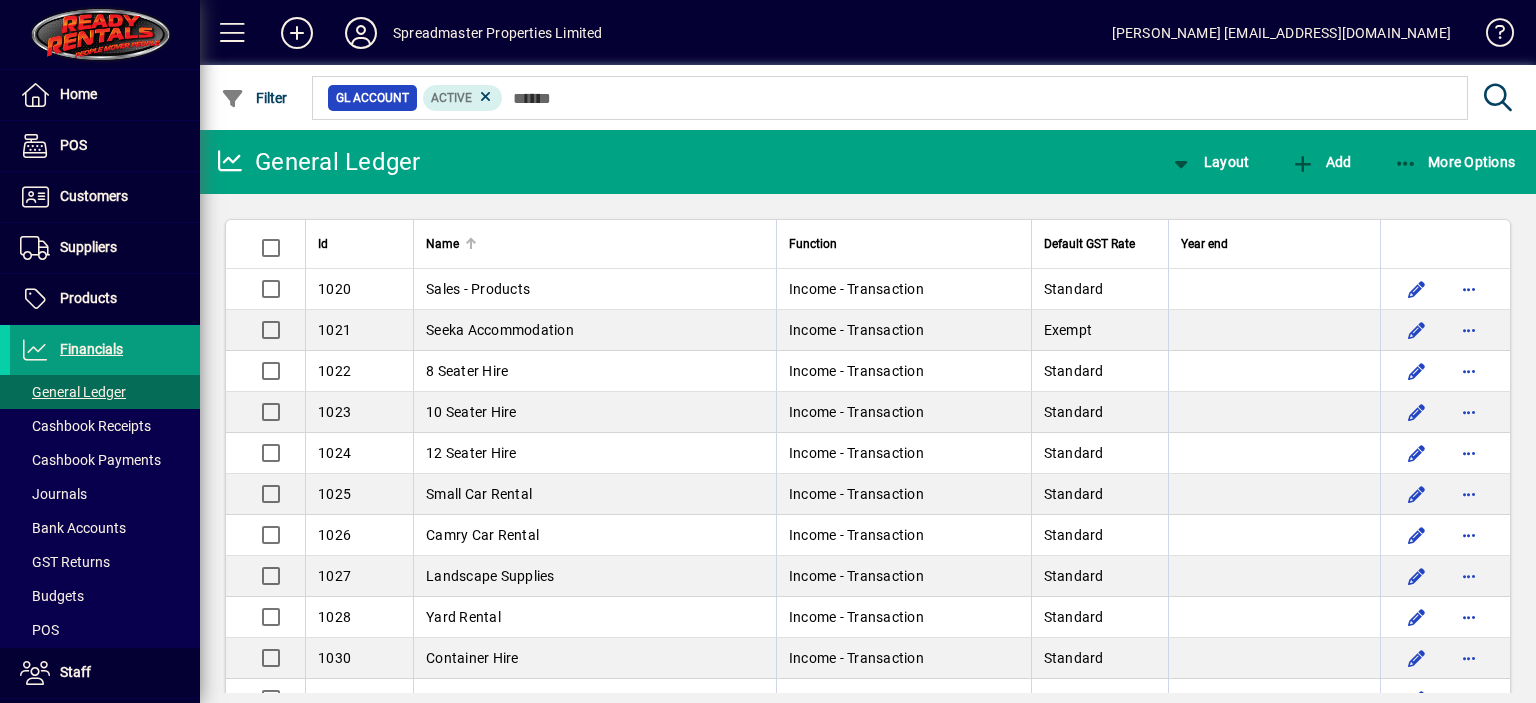 click at bounding box center (473, 241) 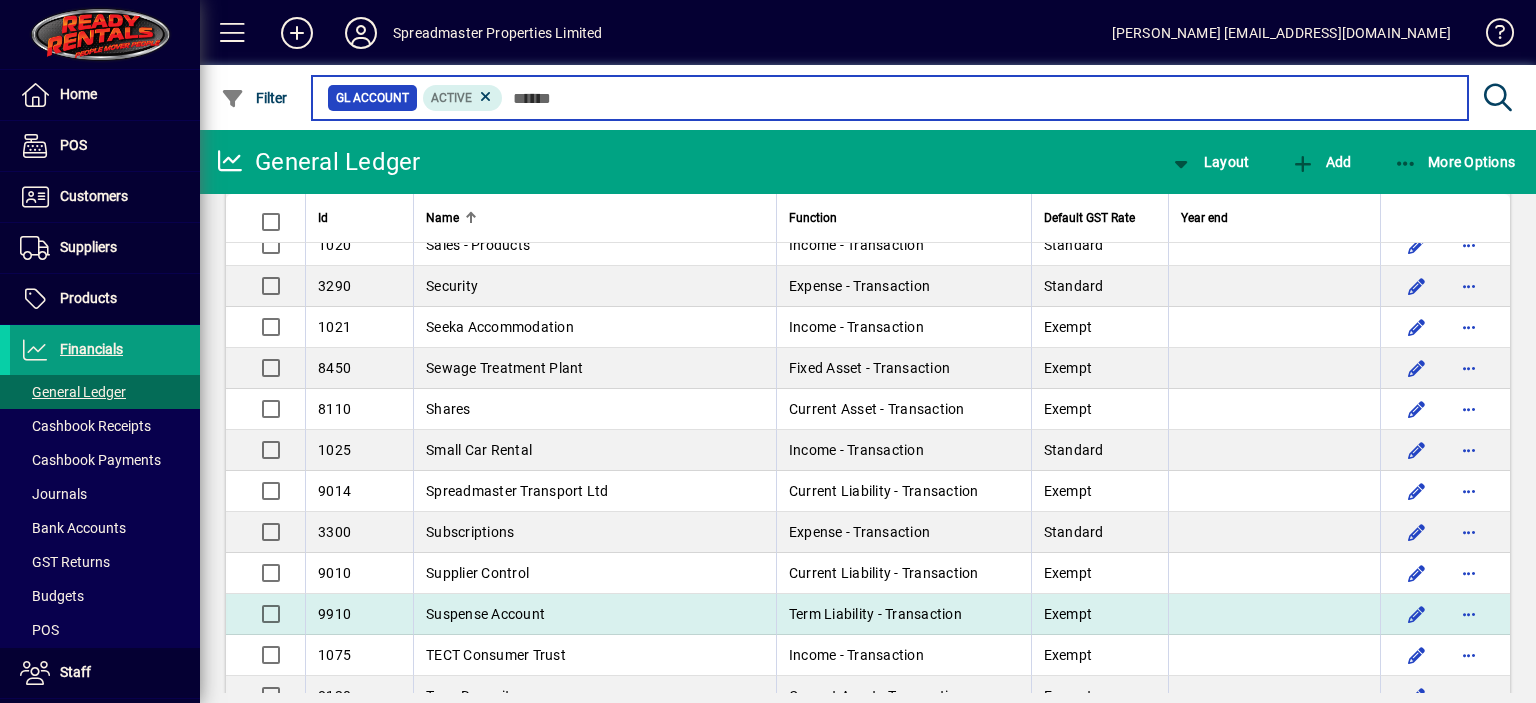 scroll, scrollTop: 4900, scrollLeft: 0, axis: vertical 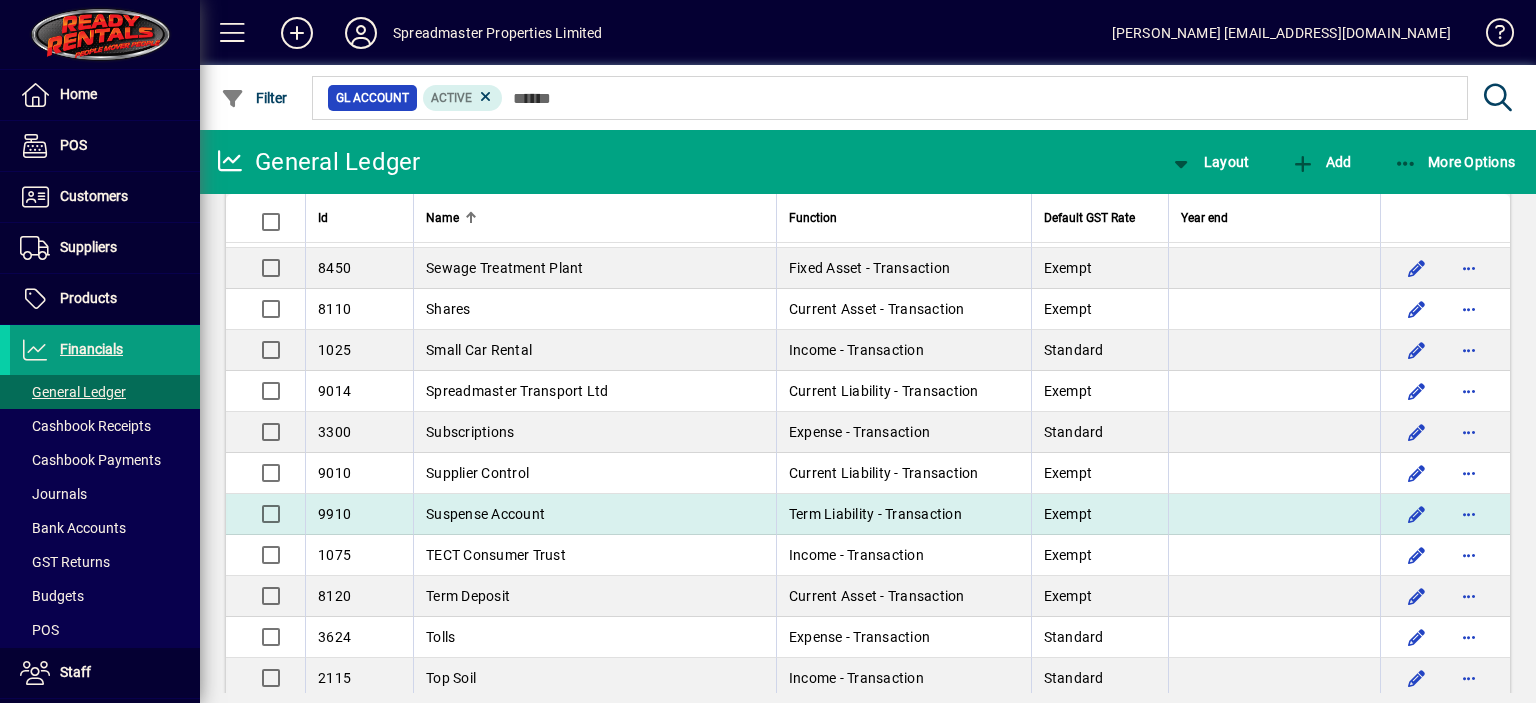 click on "Suspense Account" at bounding box center [485, 514] 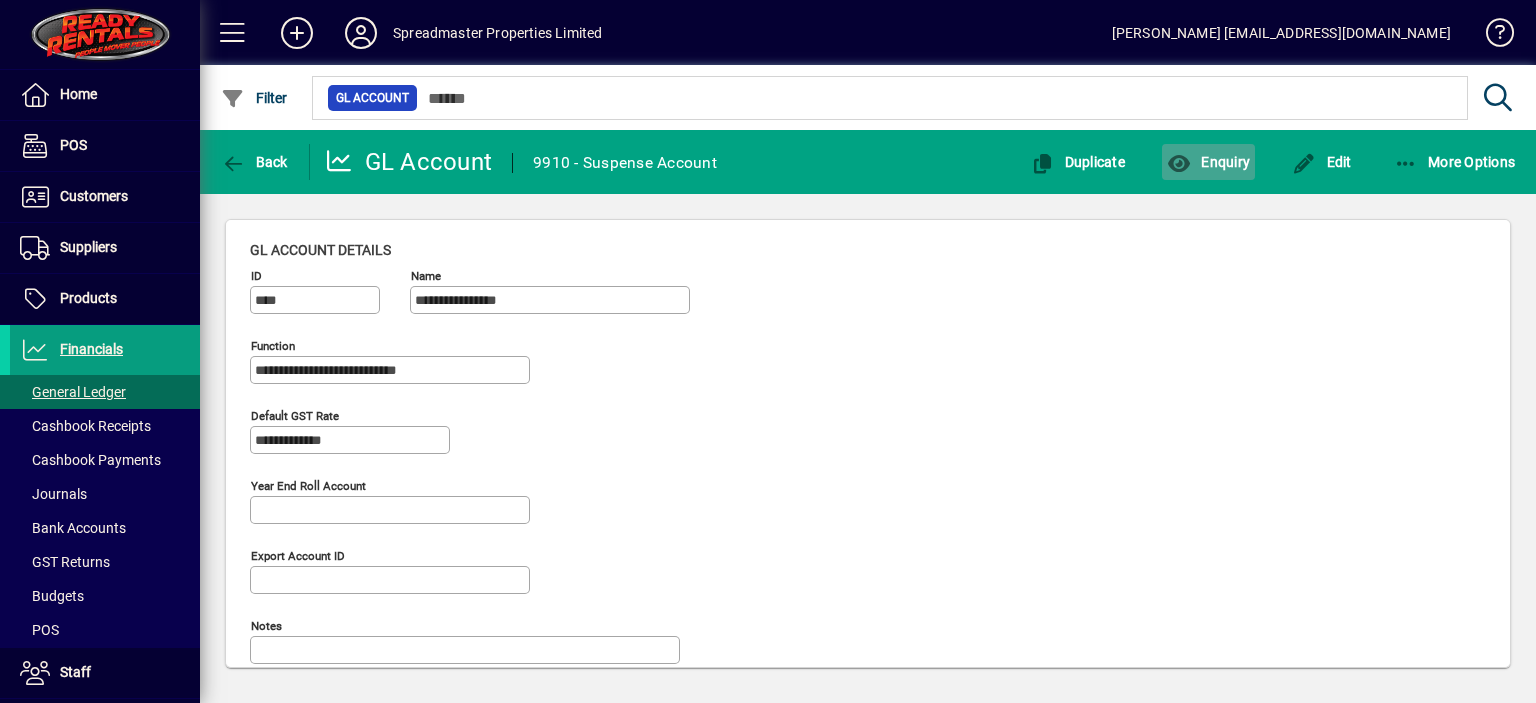 click on "Enquiry" 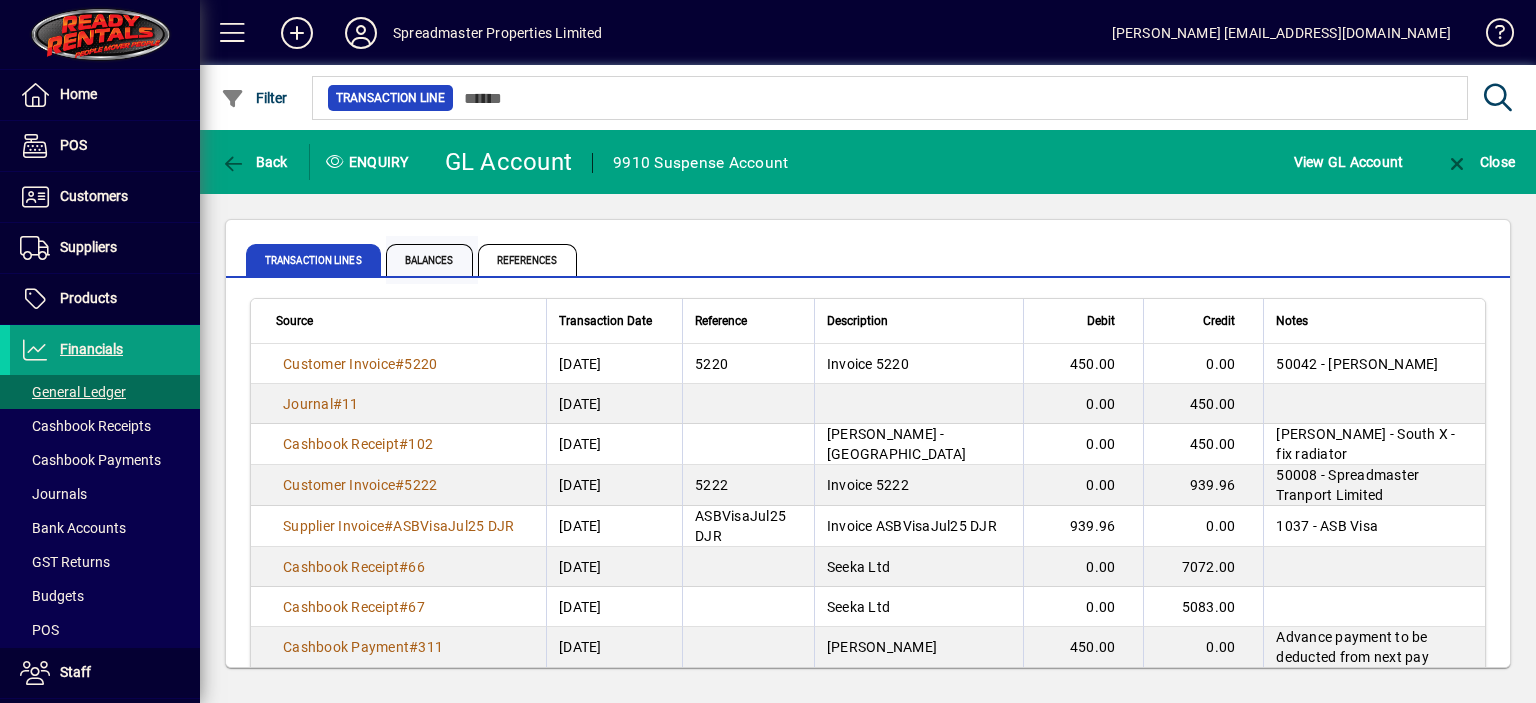 click on "Balances" at bounding box center (429, 260) 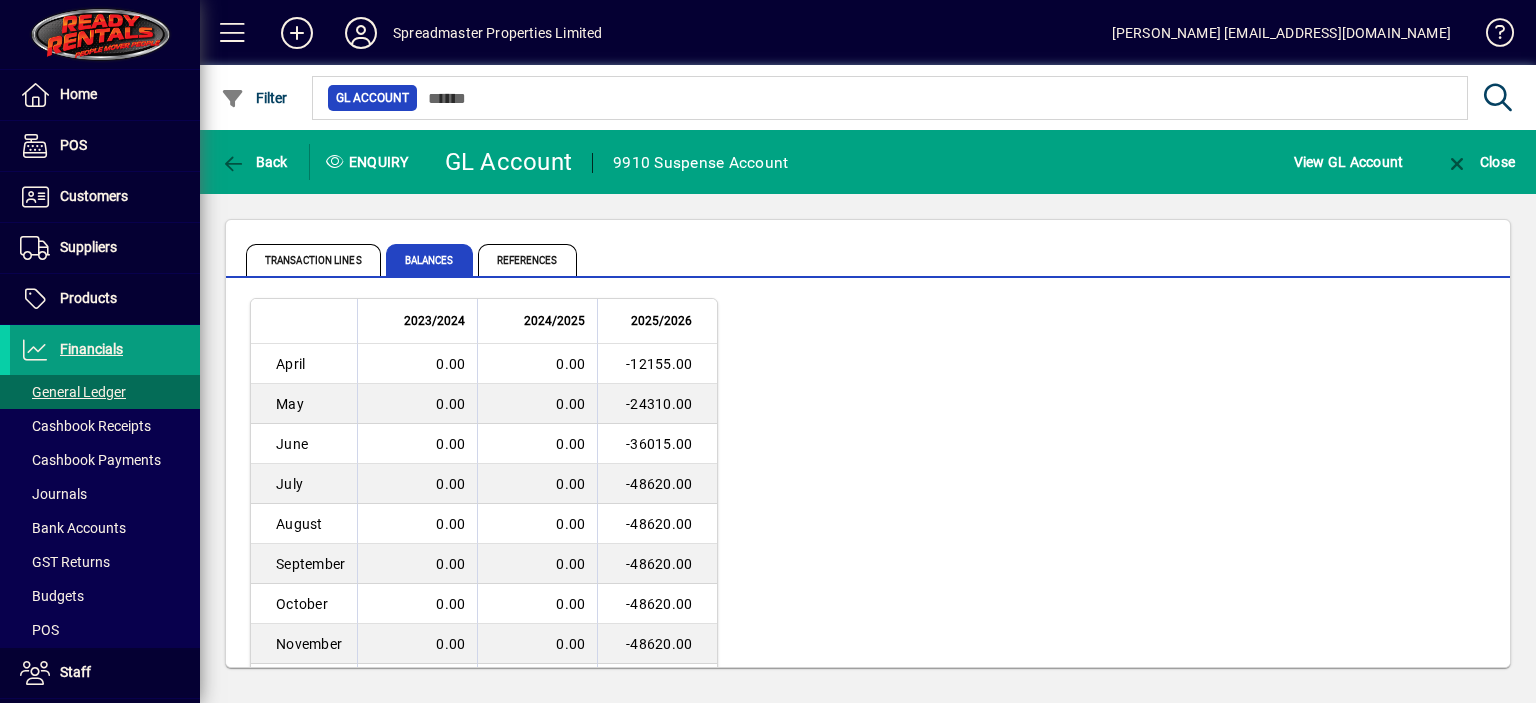 scroll, scrollTop: 166, scrollLeft: 0, axis: vertical 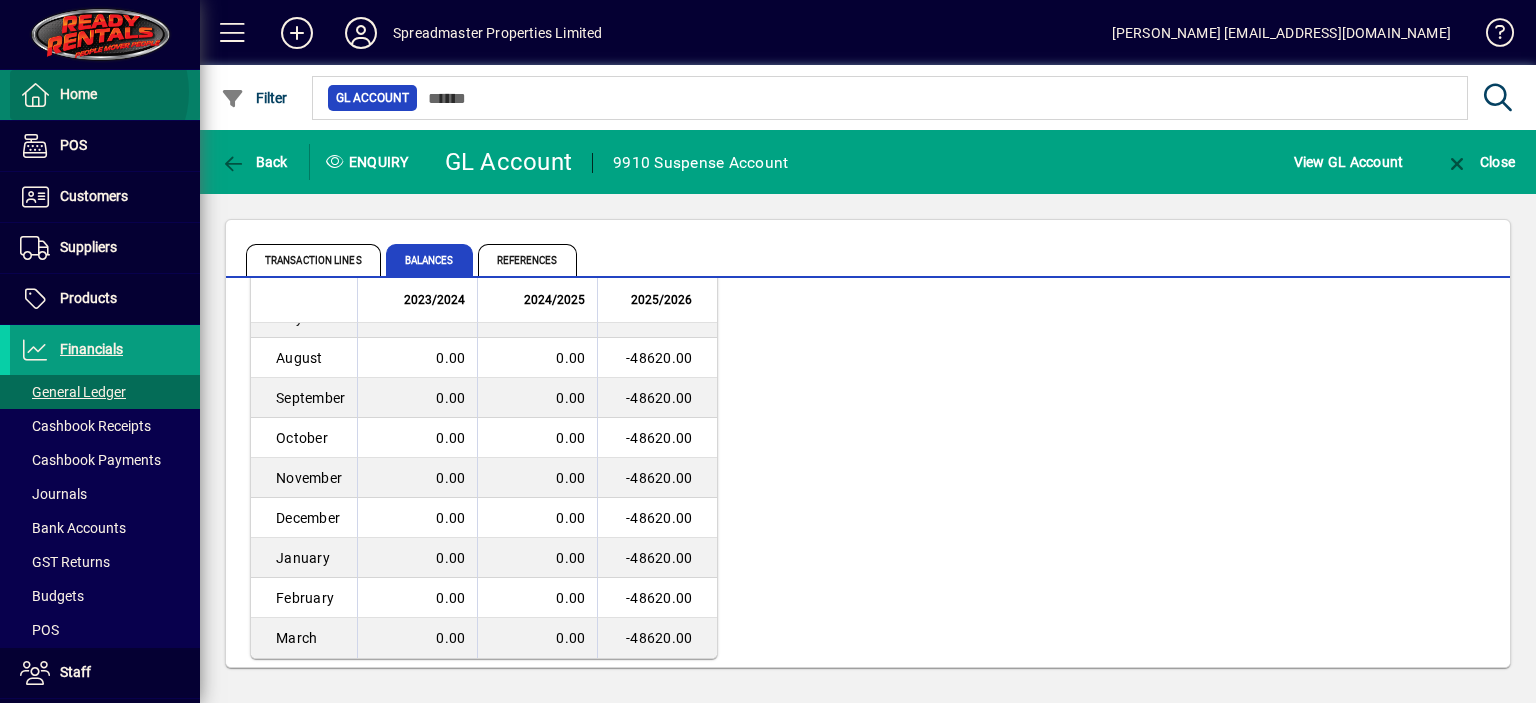 click on "Home" at bounding box center [78, 94] 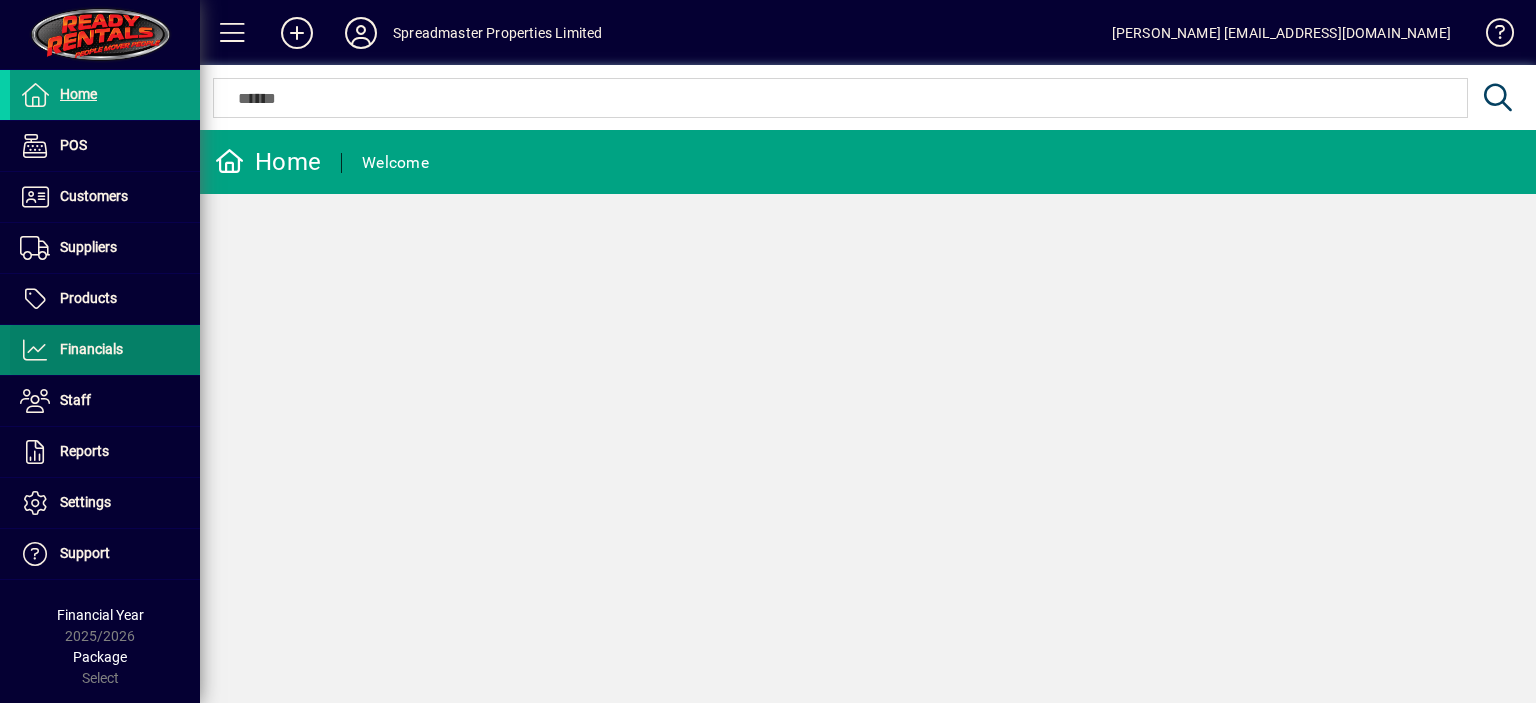 click on "Financials" at bounding box center (91, 349) 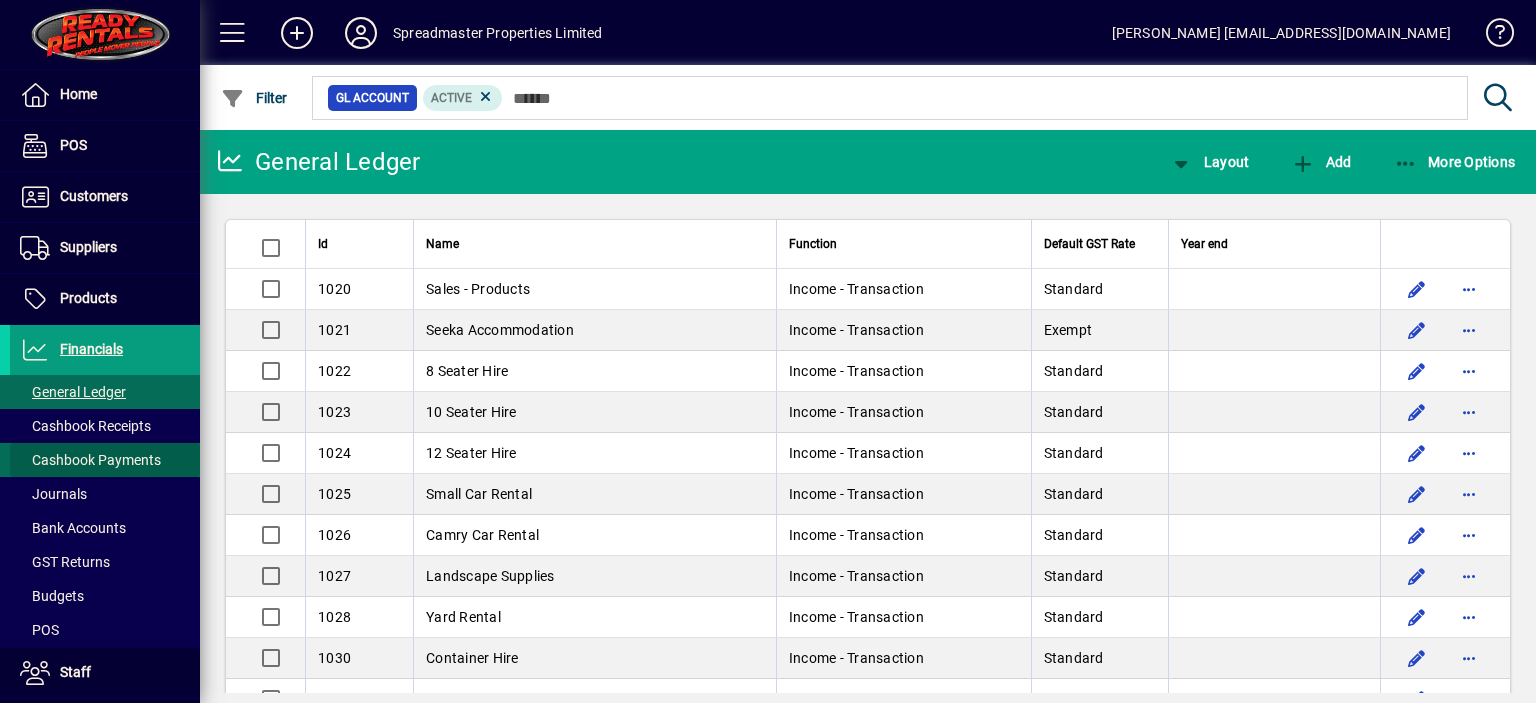 click on "Cashbook Payments" at bounding box center [90, 460] 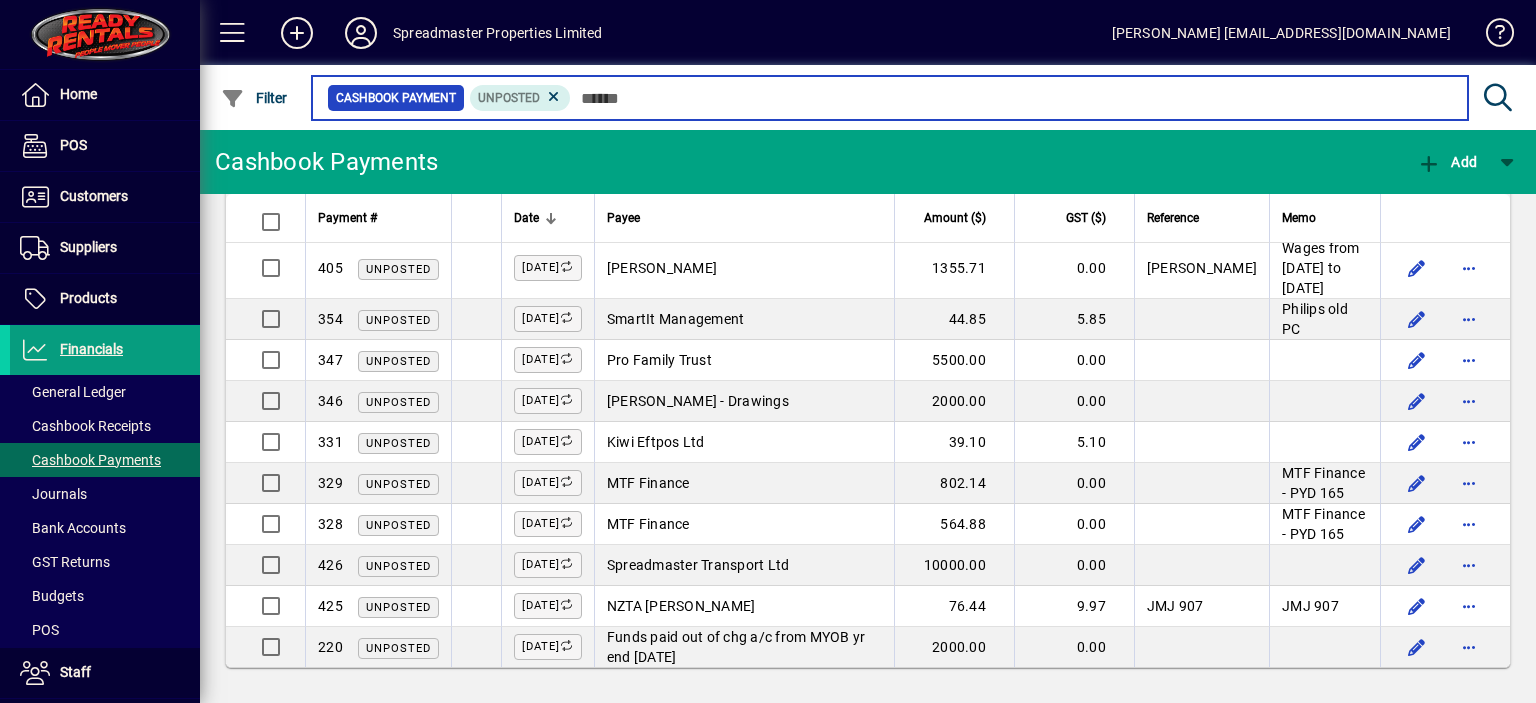scroll, scrollTop: 1387, scrollLeft: 0, axis: vertical 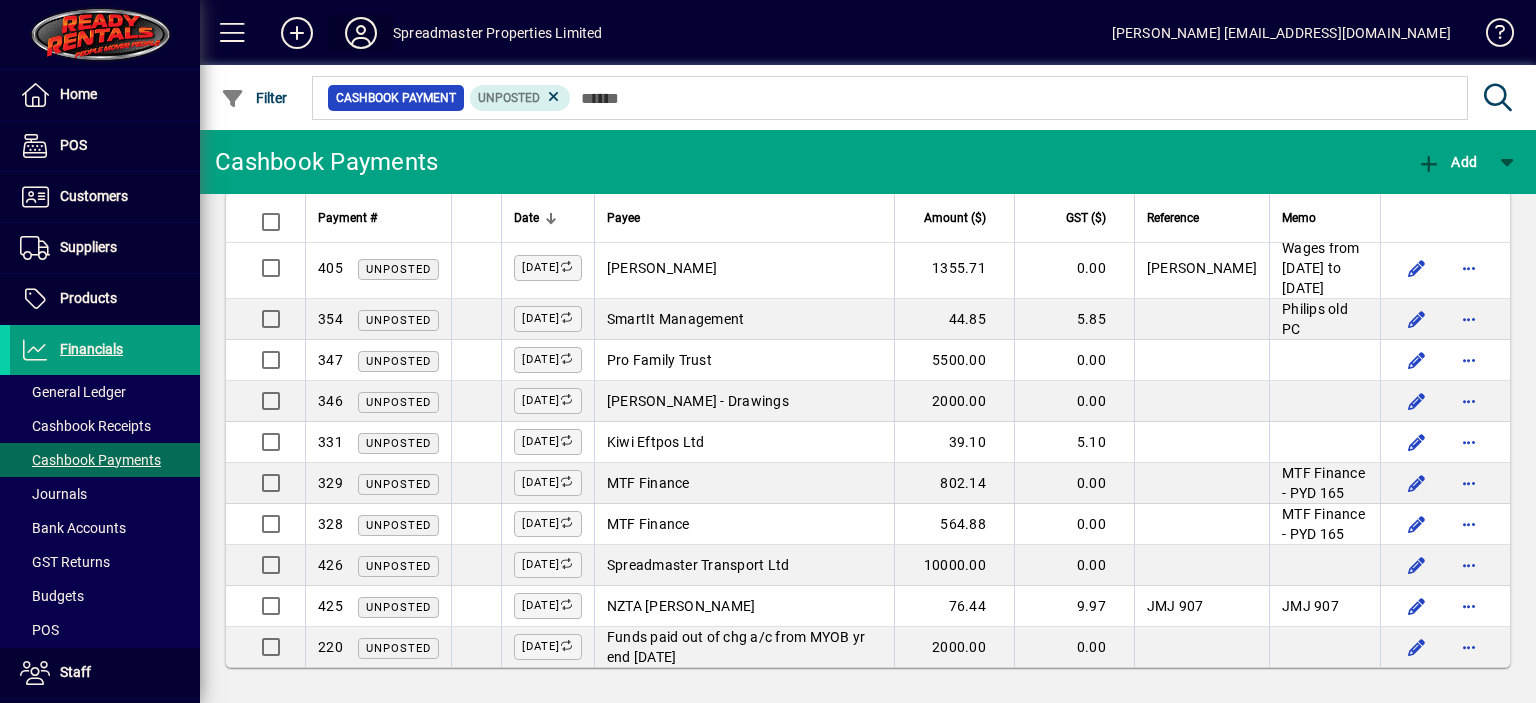 click 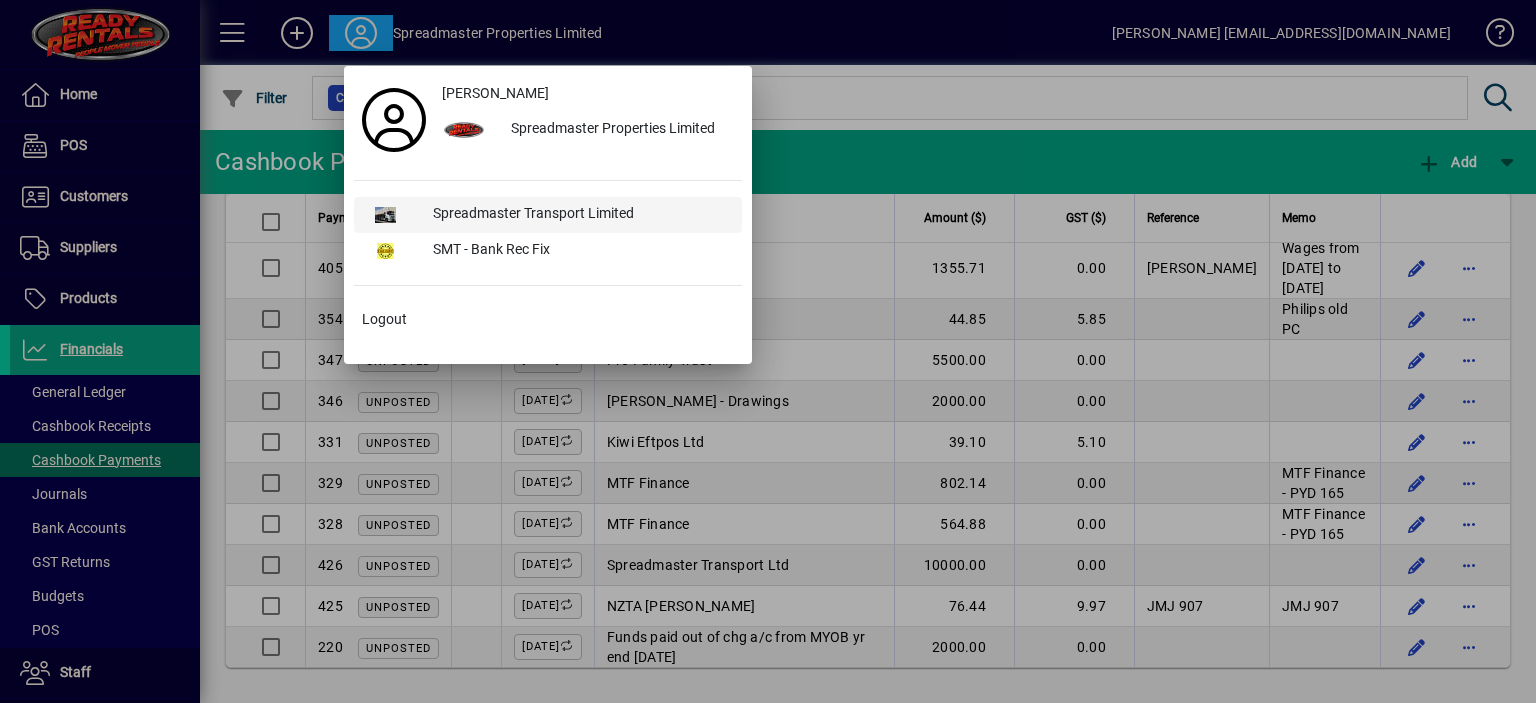 click on "Spreadmaster Transport Limited" at bounding box center [579, 215] 